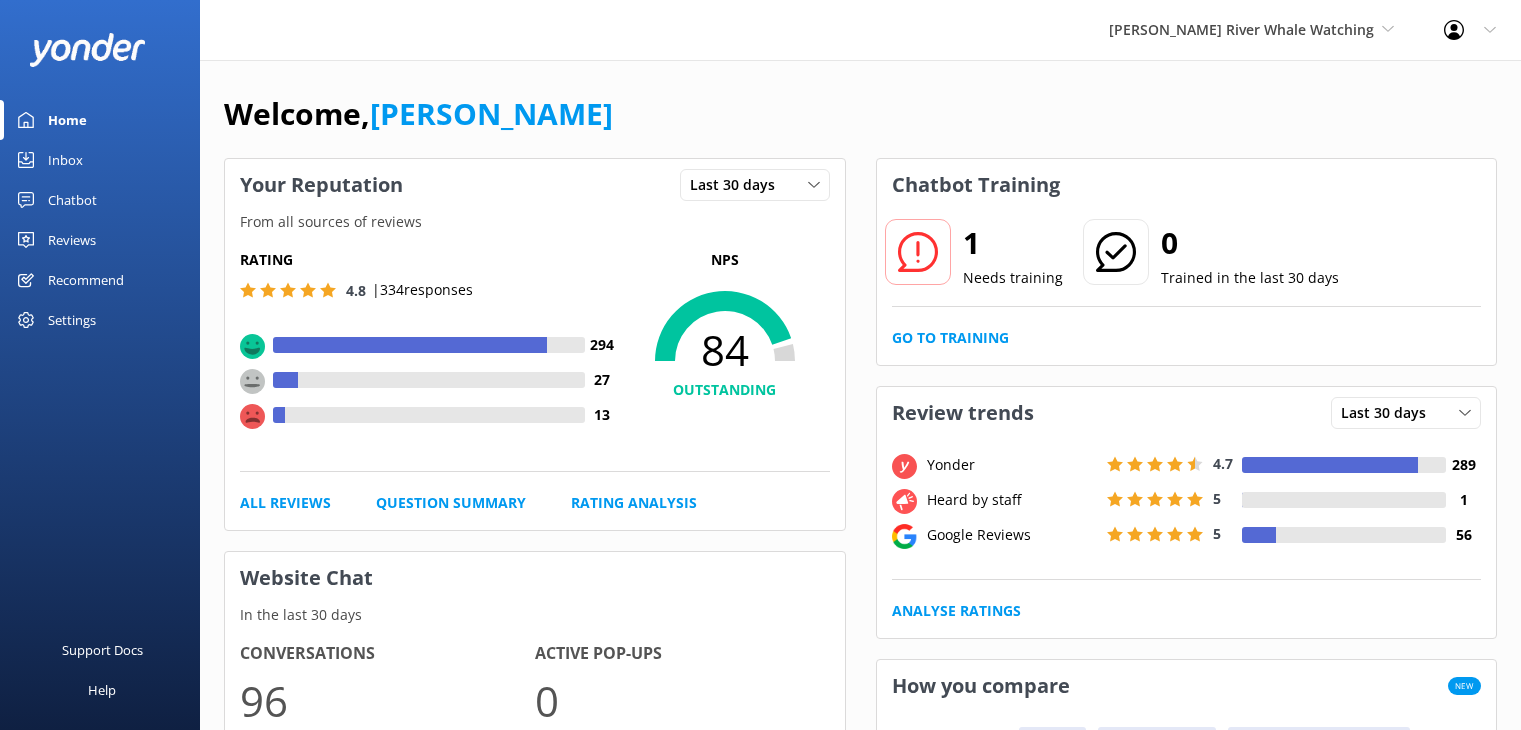 scroll, scrollTop: 0, scrollLeft: 0, axis: both 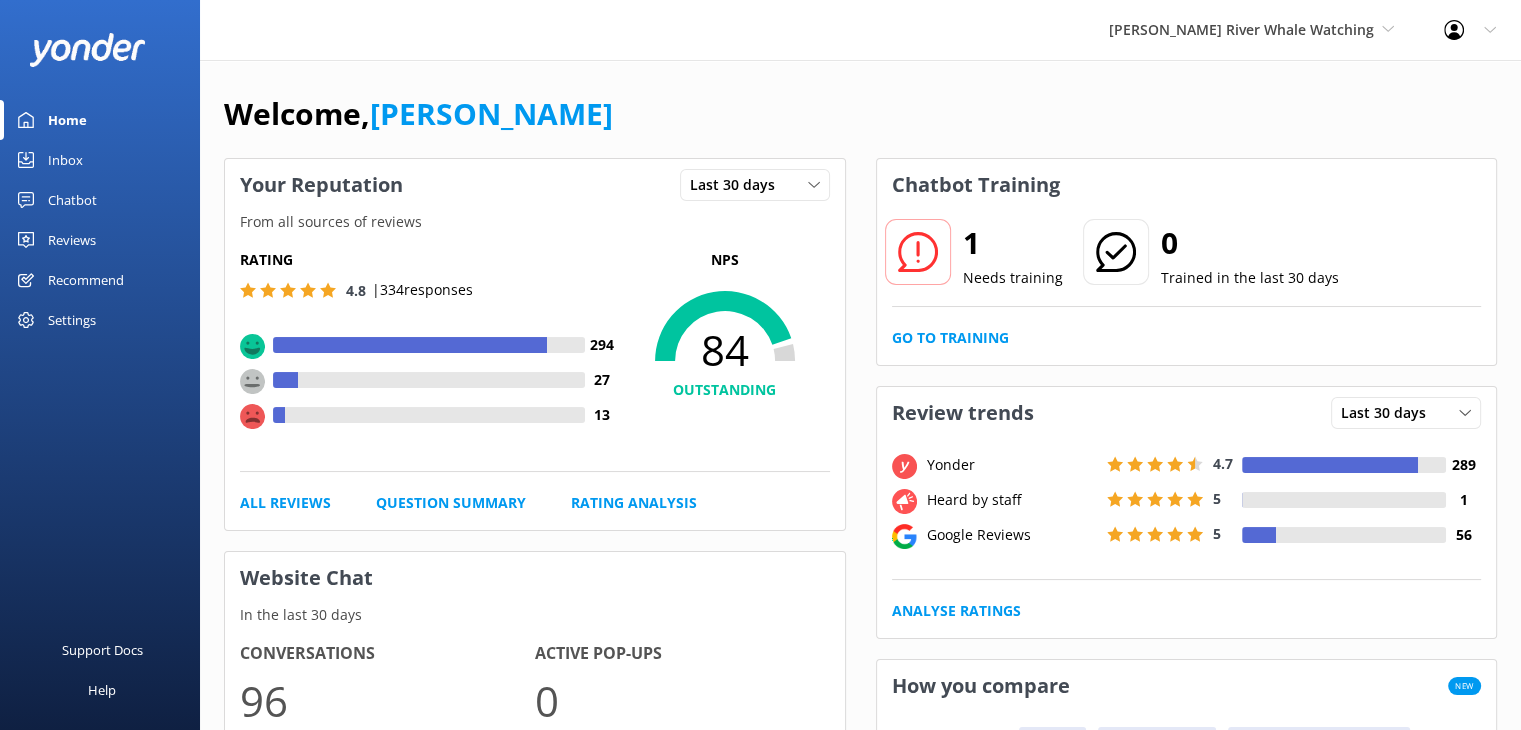 click on "Reviews" at bounding box center [72, 240] 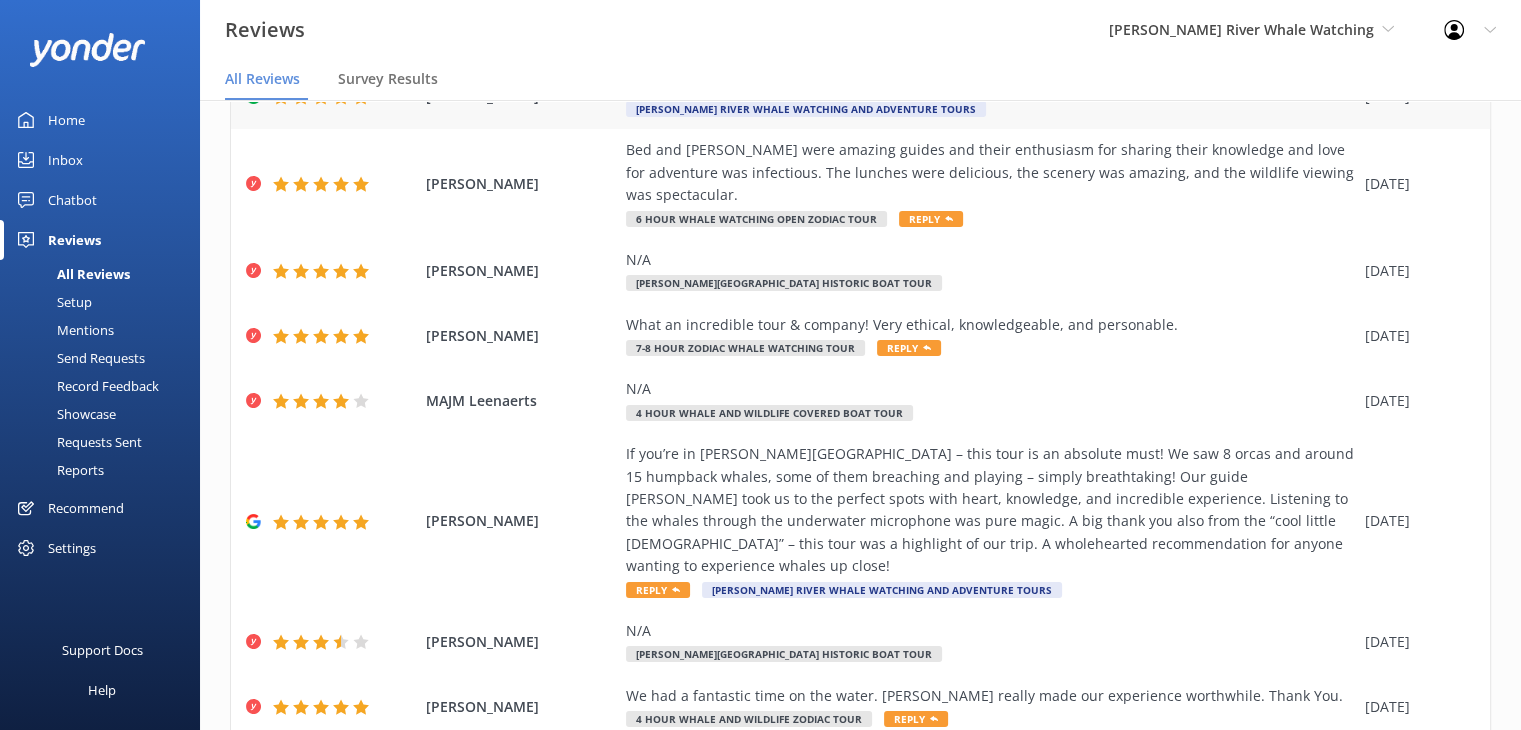 scroll, scrollTop: 363, scrollLeft: 0, axis: vertical 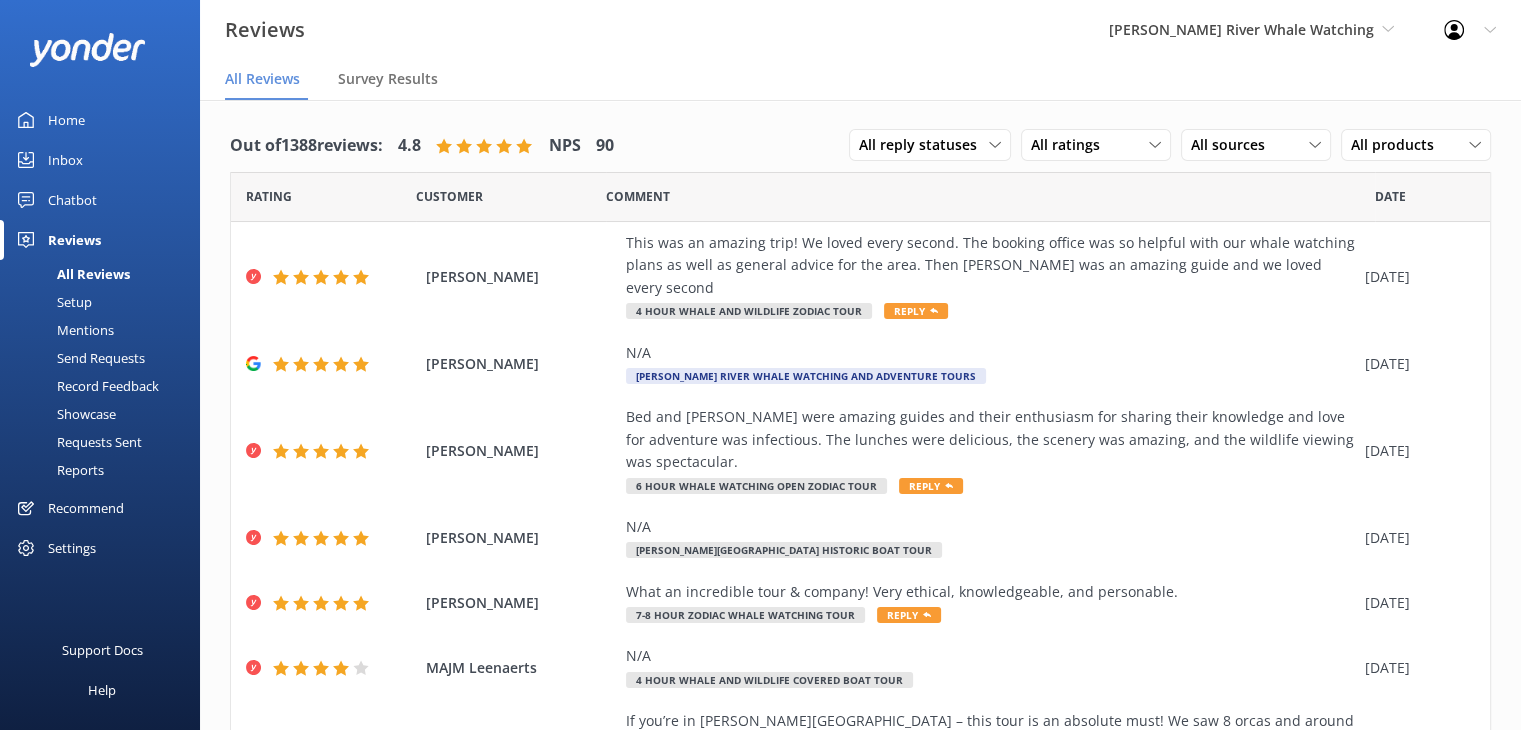 click on "Mentions" at bounding box center (63, 330) 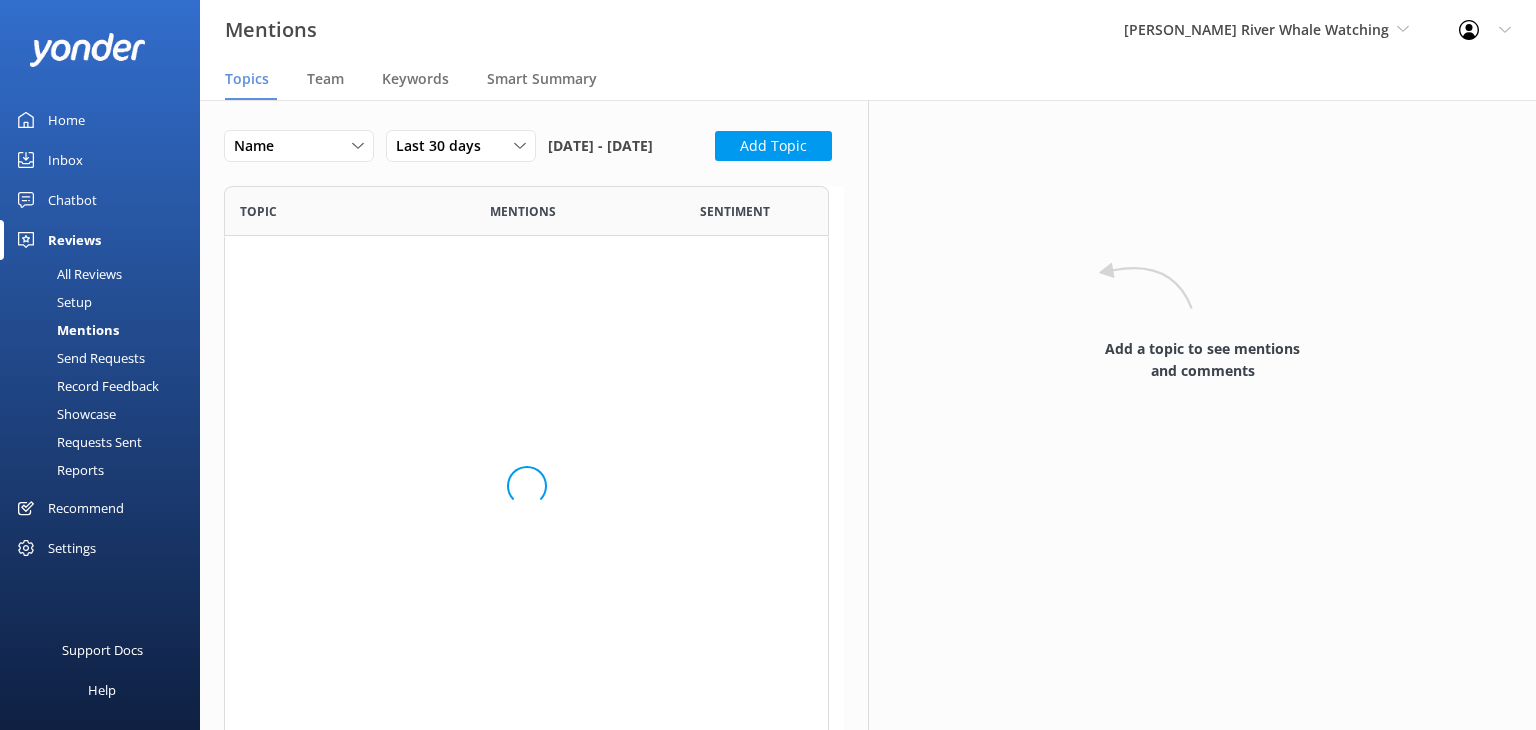scroll, scrollTop: 16, scrollLeft: 16, axis: both 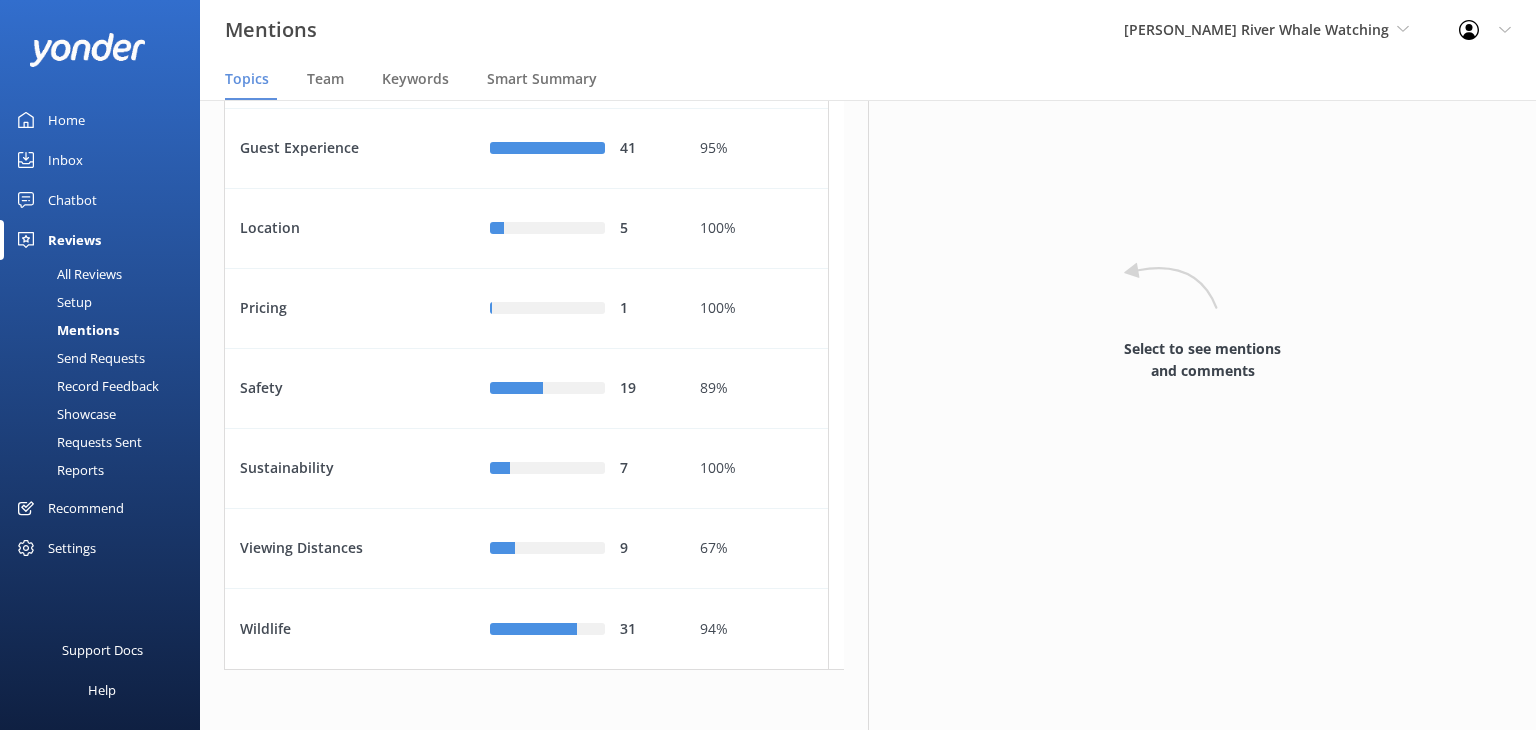 click on "All Reviews" at bounding box center [67, 274] 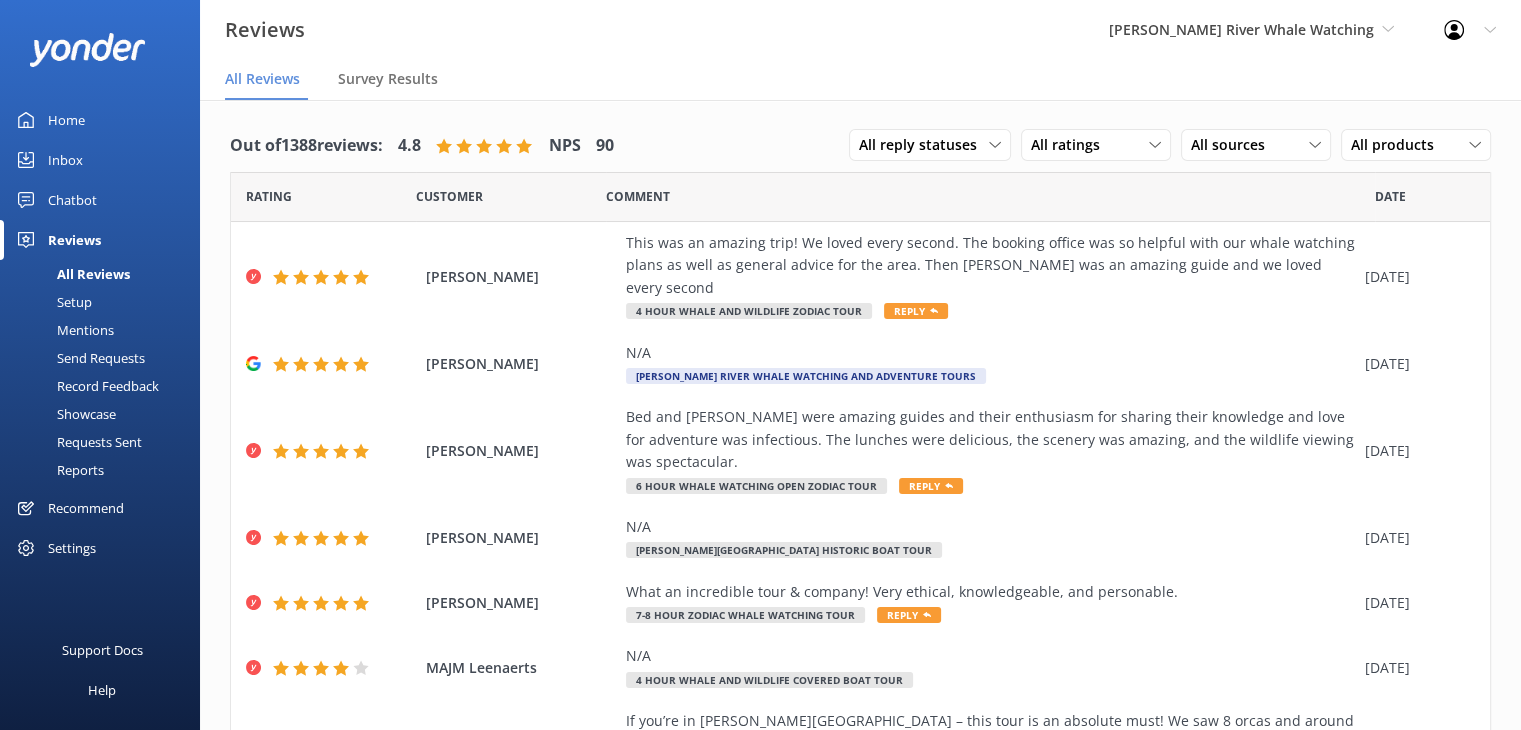 click on "Record Feedback" at bounding box center [85, 386] 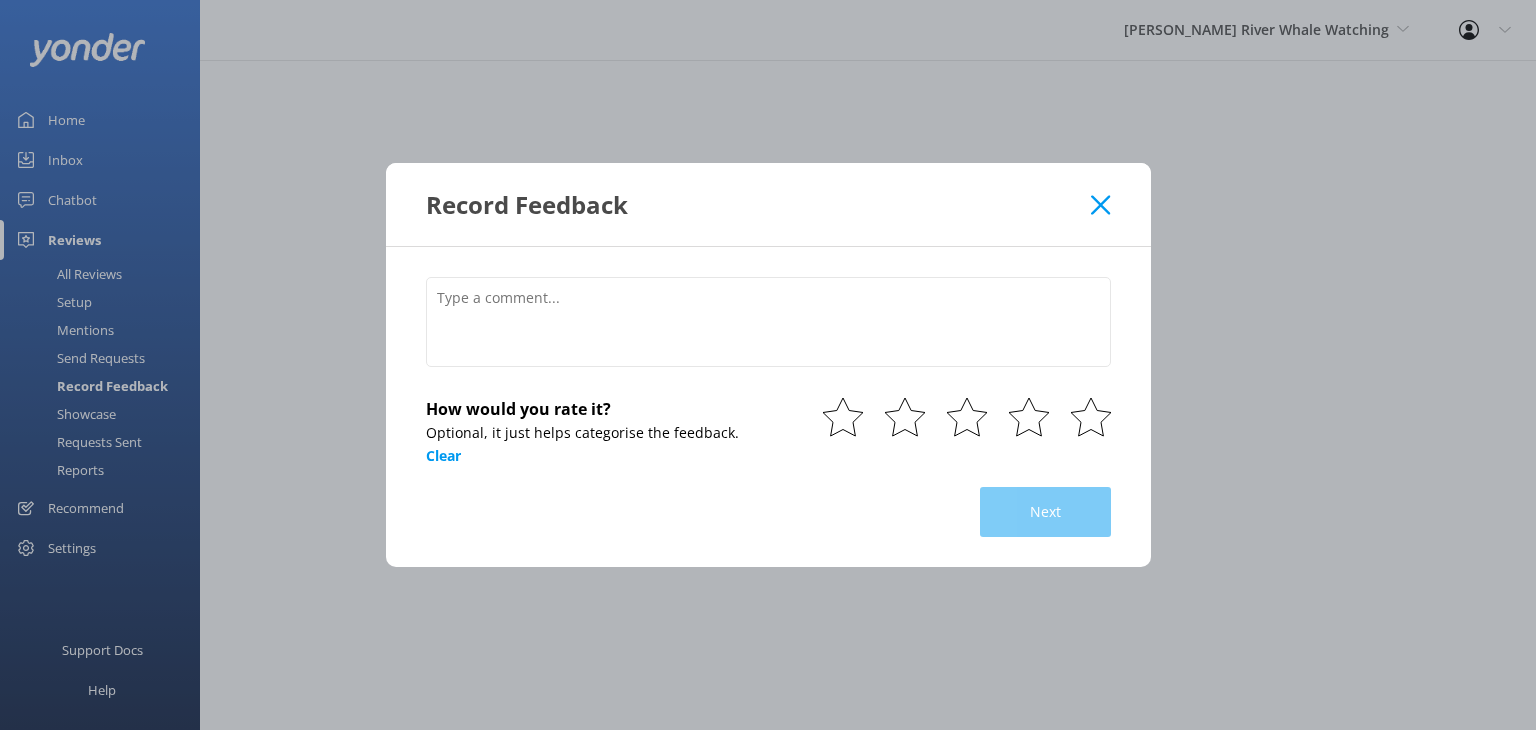 click on "Record Feedback How would you rate it? Optional, it just helps categorise the feedback. Clear Next" at bounding box center [768, 365] 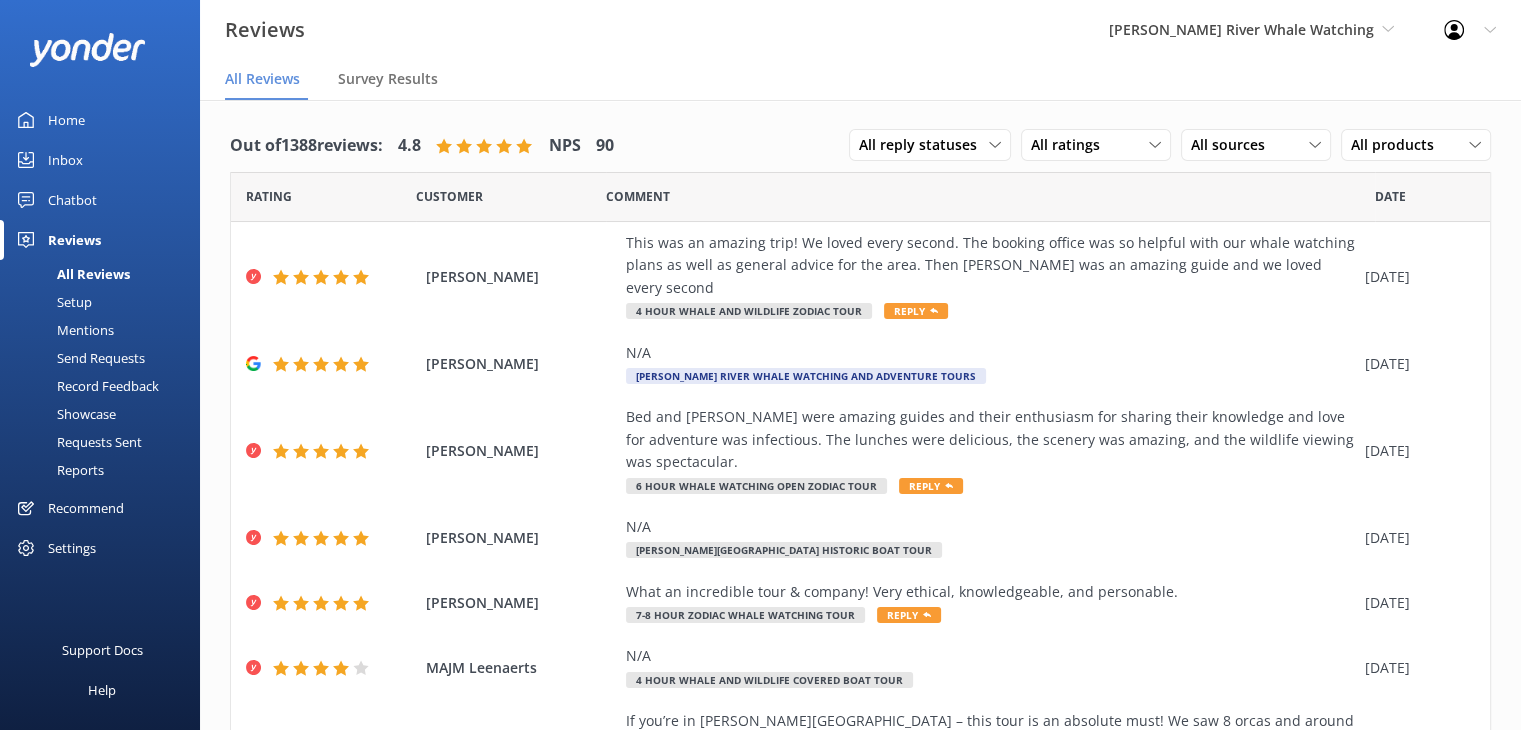 click on "Showcase" at bounding box center [64, 414] 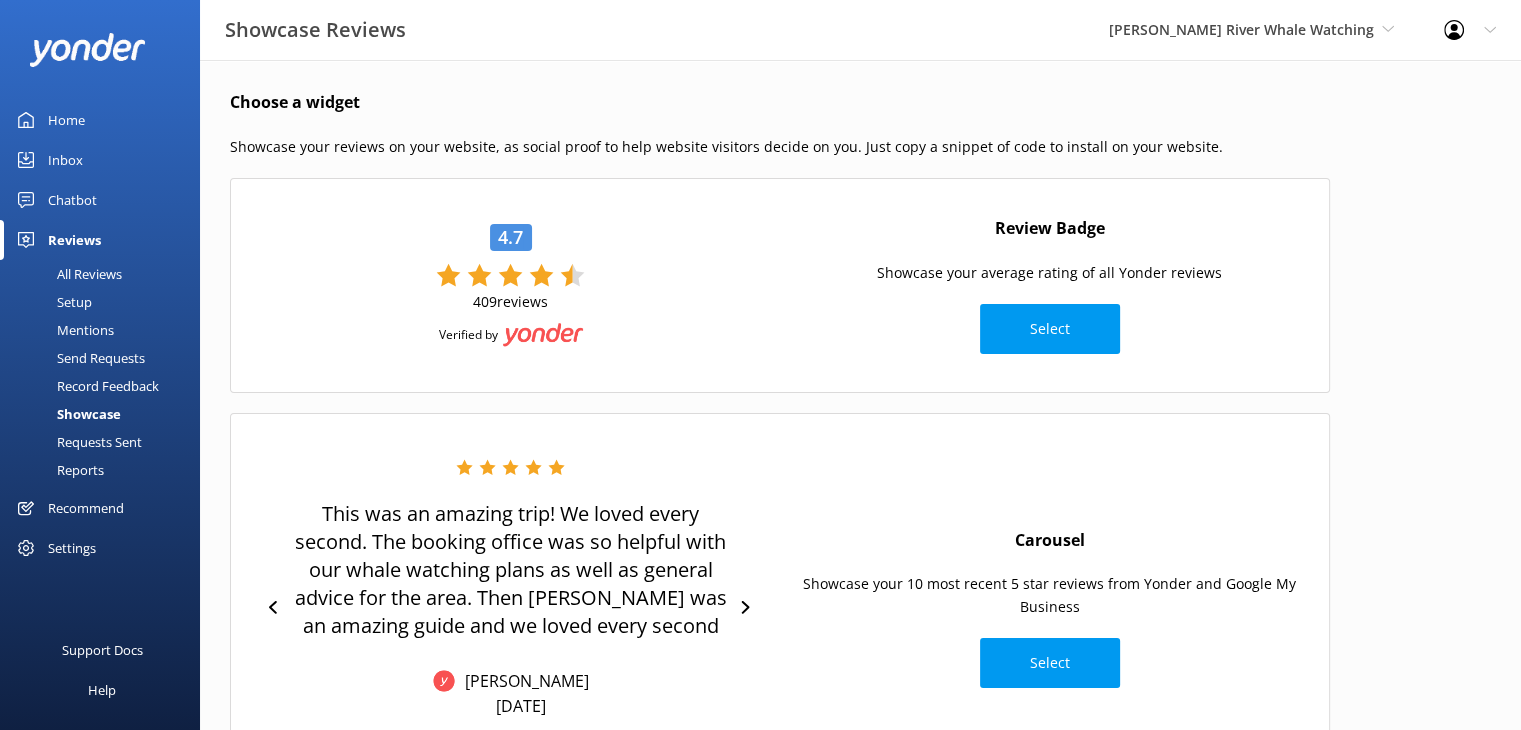click on "Reports" at bounding box center (58, 470) 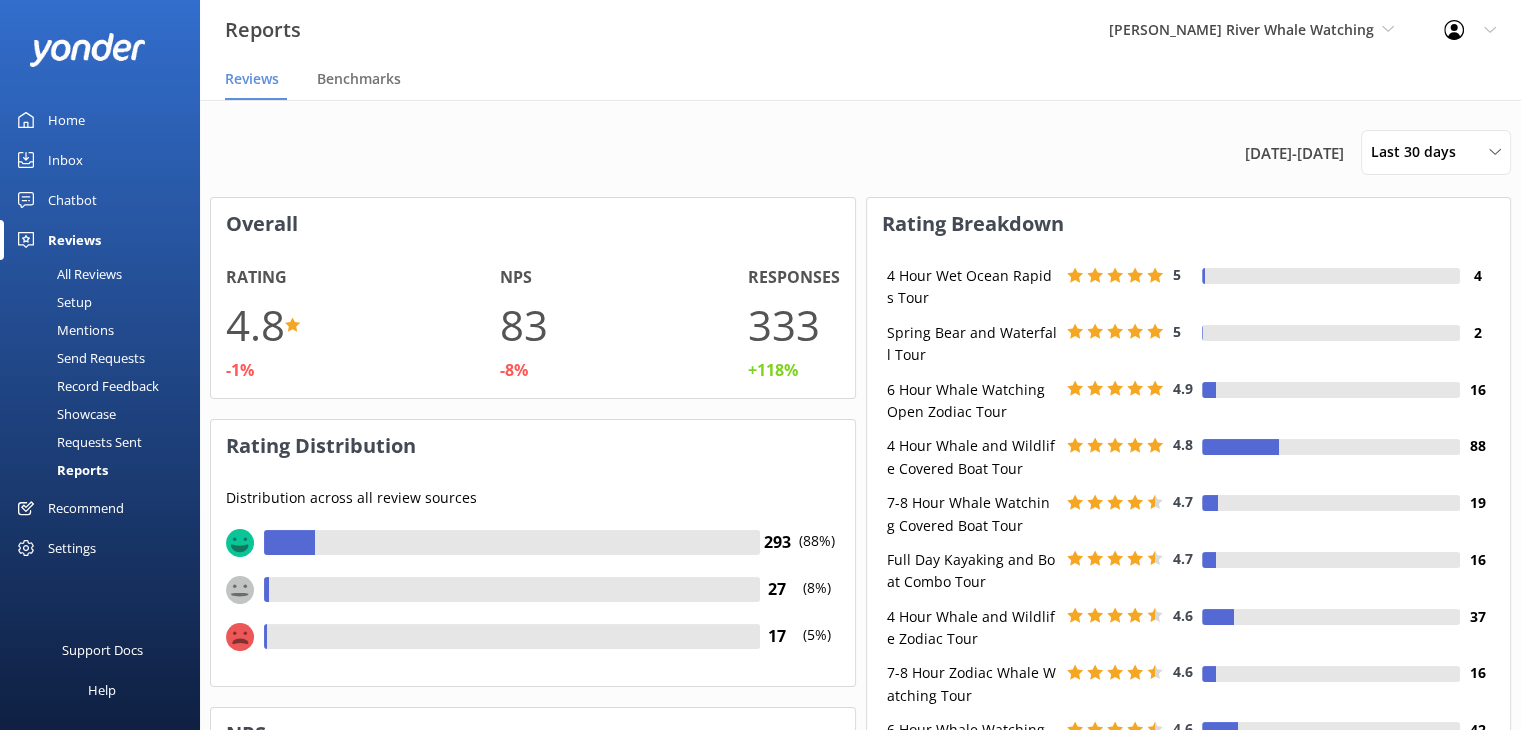scroll, scrollTop: 16, scrollLeft: 16, axis: both 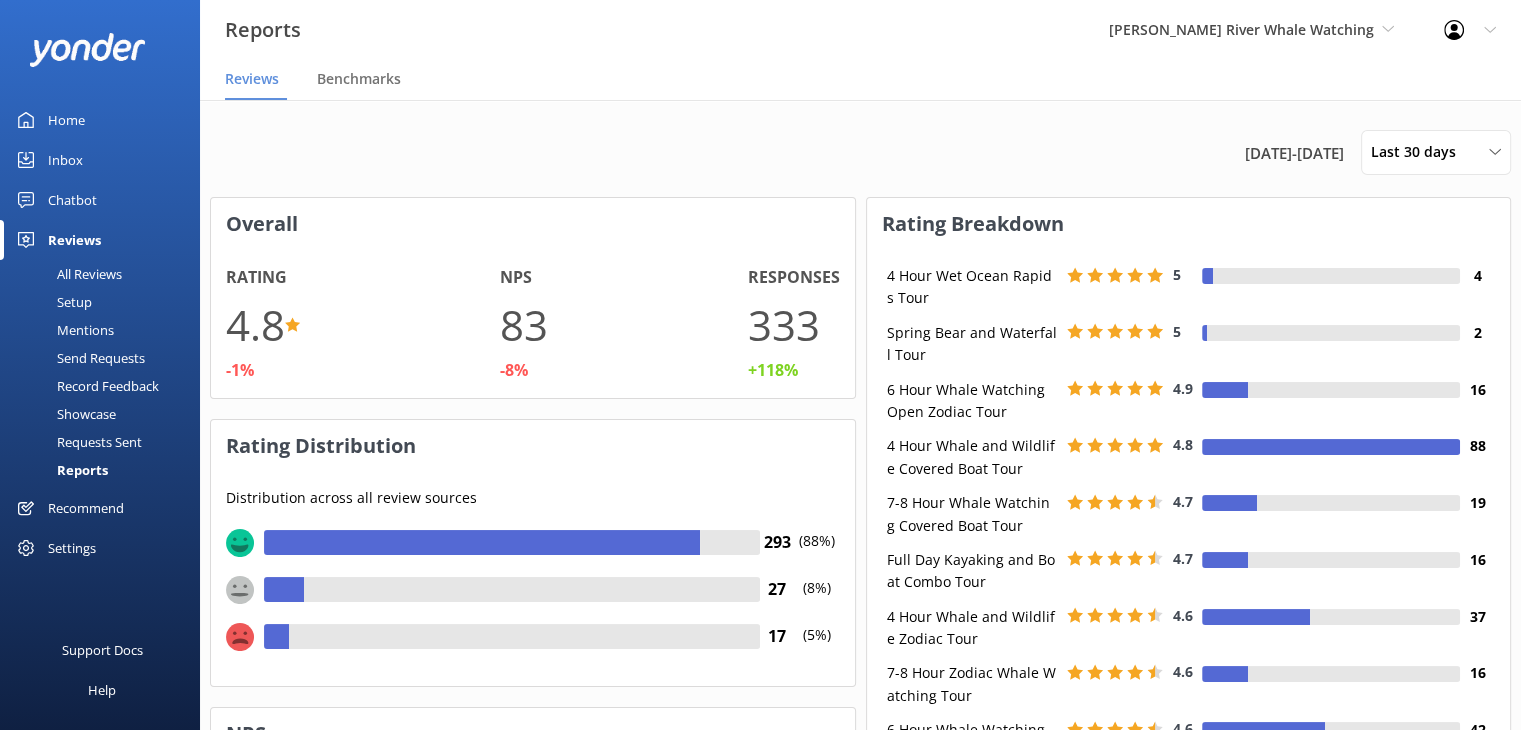click on "Reviews" at bounding box center (74, 240) 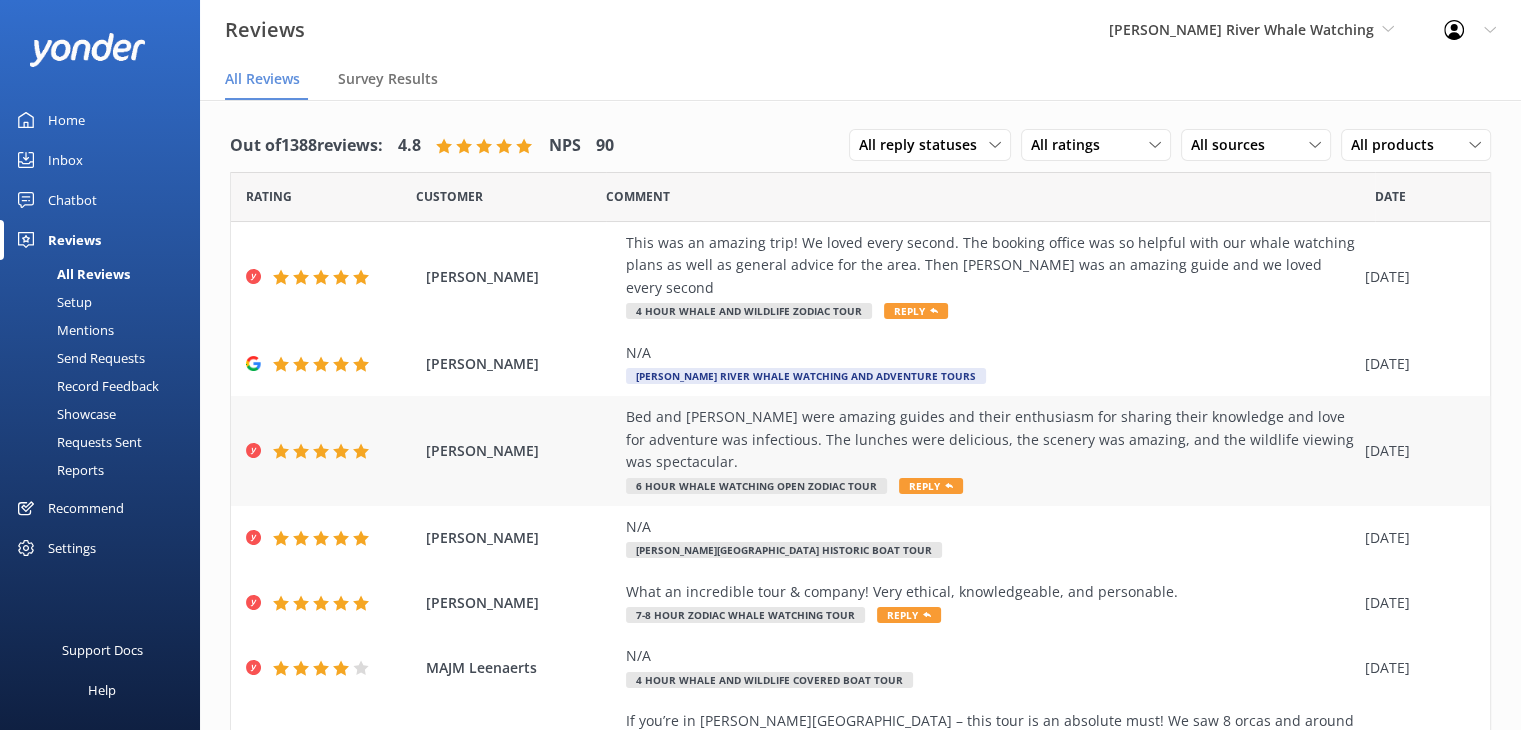click on "Bed and [PERSON_NAME] were amazing guides and their enthusiasm for sharing their knowledge and love for adventure was infectious. The lunches were delicious, the scenery was amazing, and the wildlife viewing was spectacular." at bounding box center (990, 439) 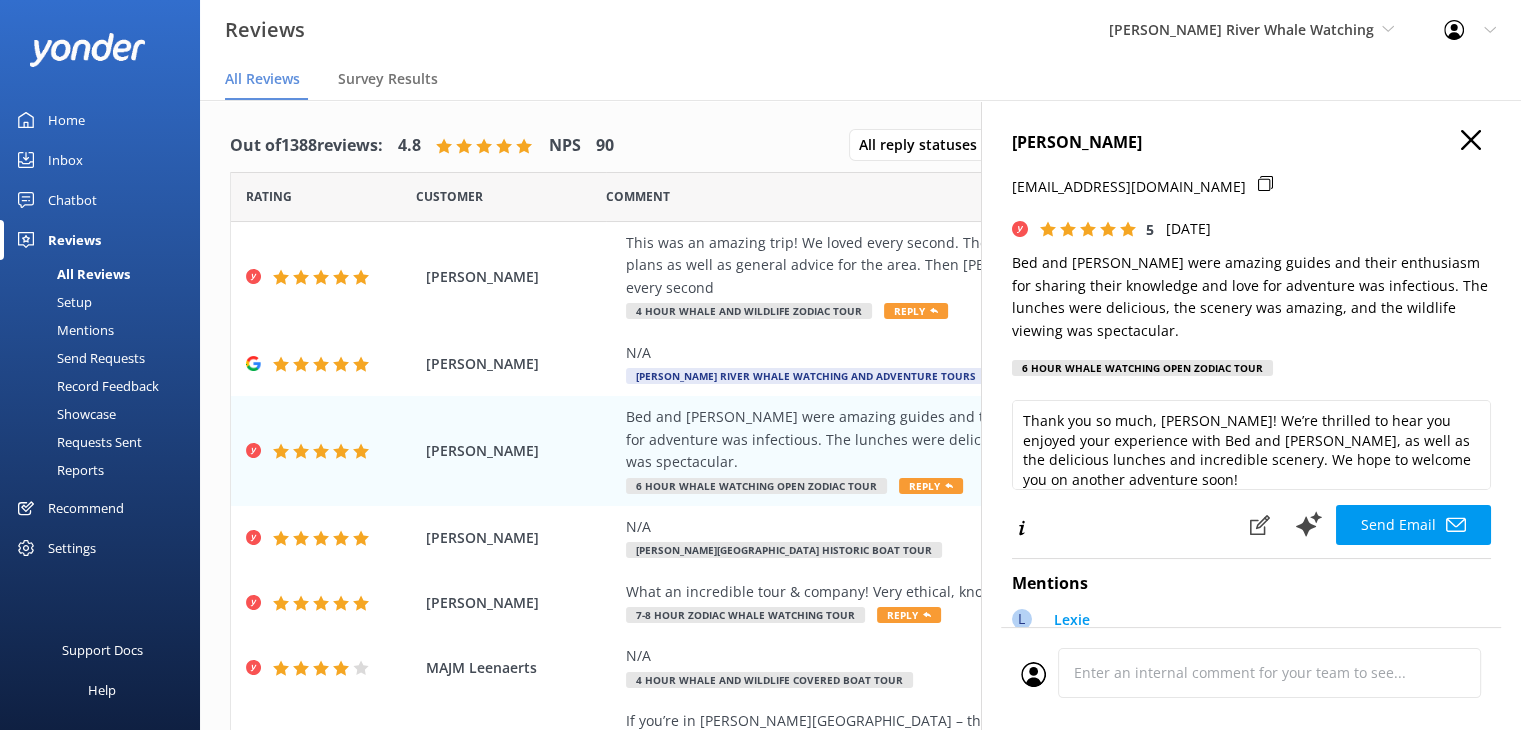 click on "Bed and [PERSON_NAME] were amazing guides and their enthusiasm for sharing their knowledge and love for adventure was infectious. The lunches were delicious, the scenery was amazing, and the wildlife viewing was spectacular." at bounding box center [1251, 297] 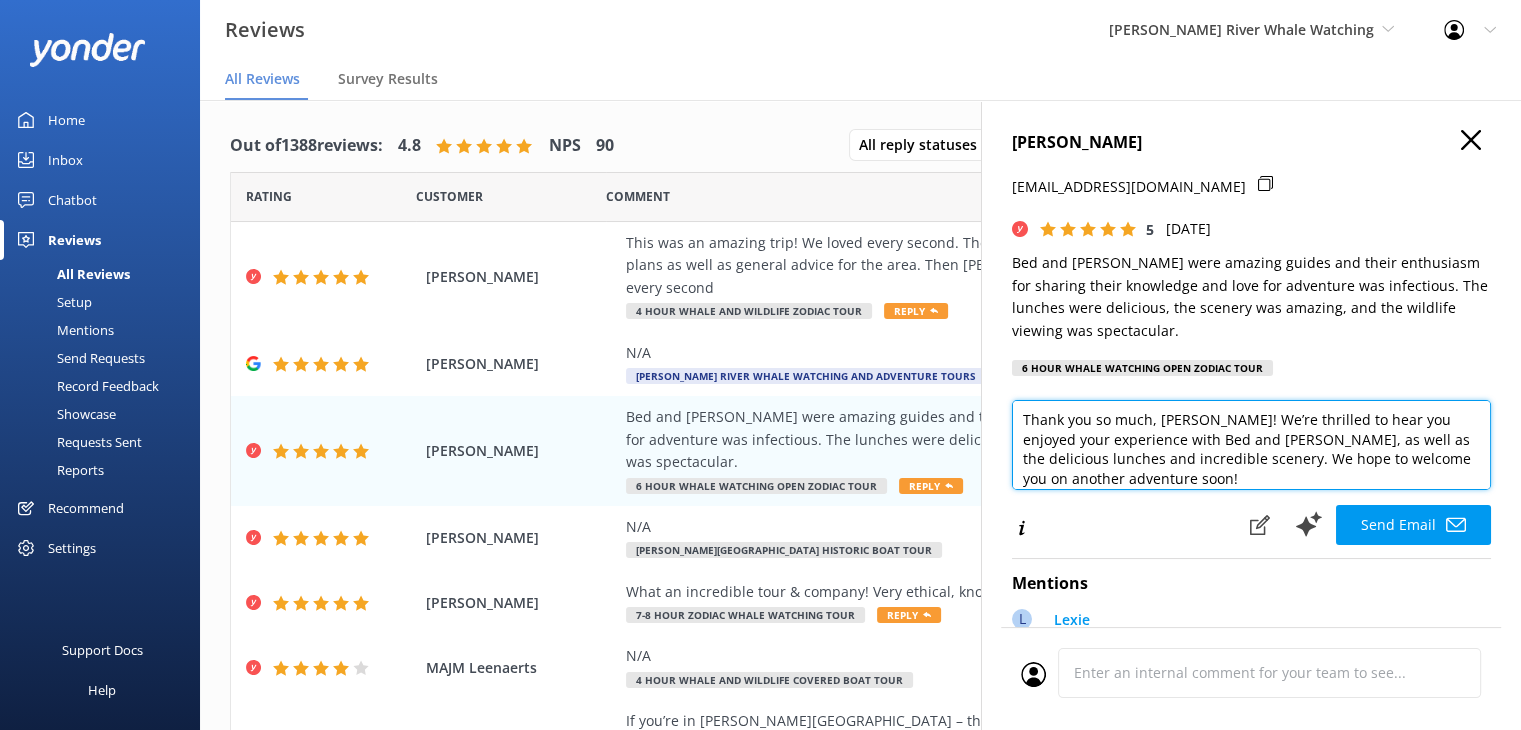 scroll, scrollTop: 0, scrollLeft: 0, axis: both 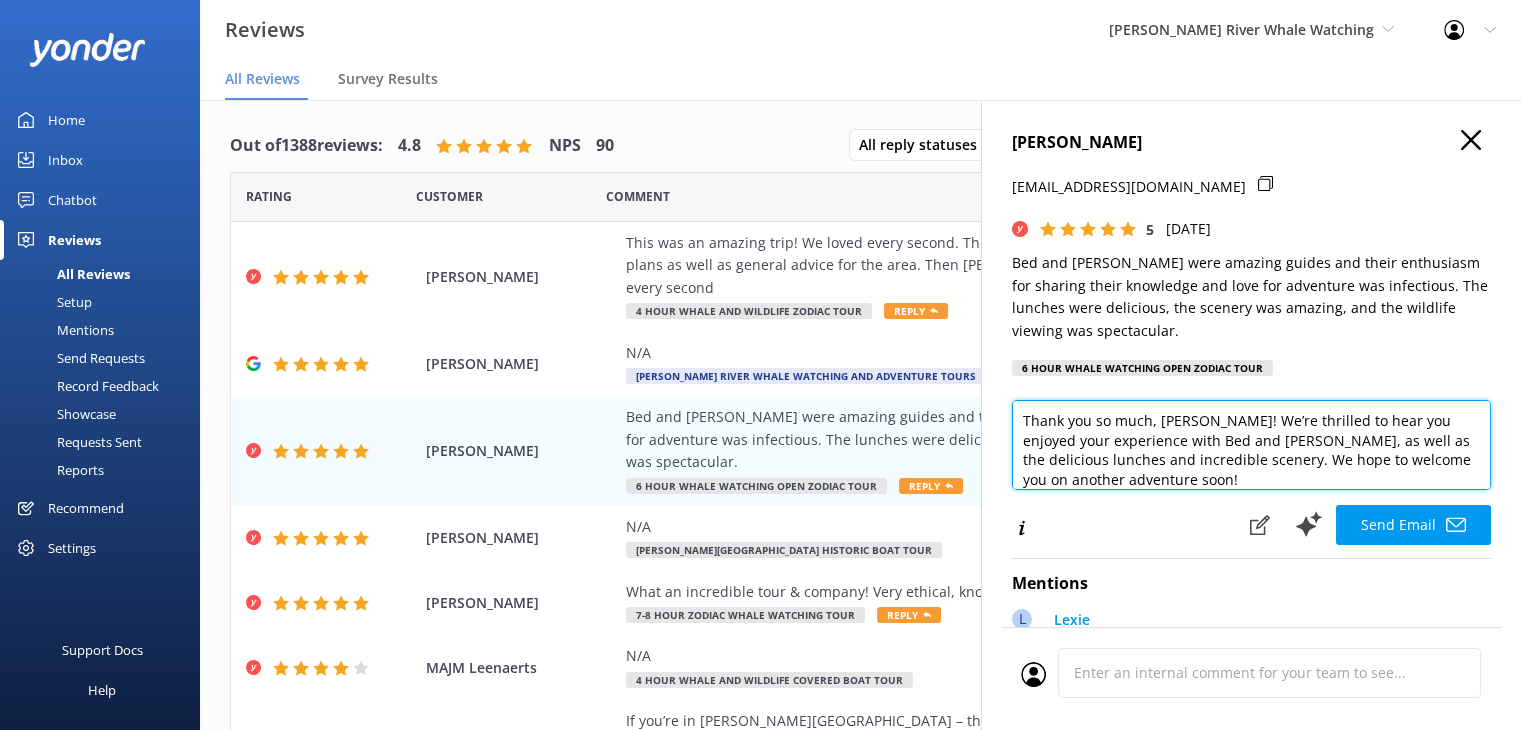 click on "Thank you so much, [PERSON_NAME]! We’re thrilled to hear you enjoyed your experience with Bed and [PERSON_NAME], as well as the delicious lunches and incredible scenery. We hope to welcome you on another adventure soon!" at bounding box center (1251, 445) 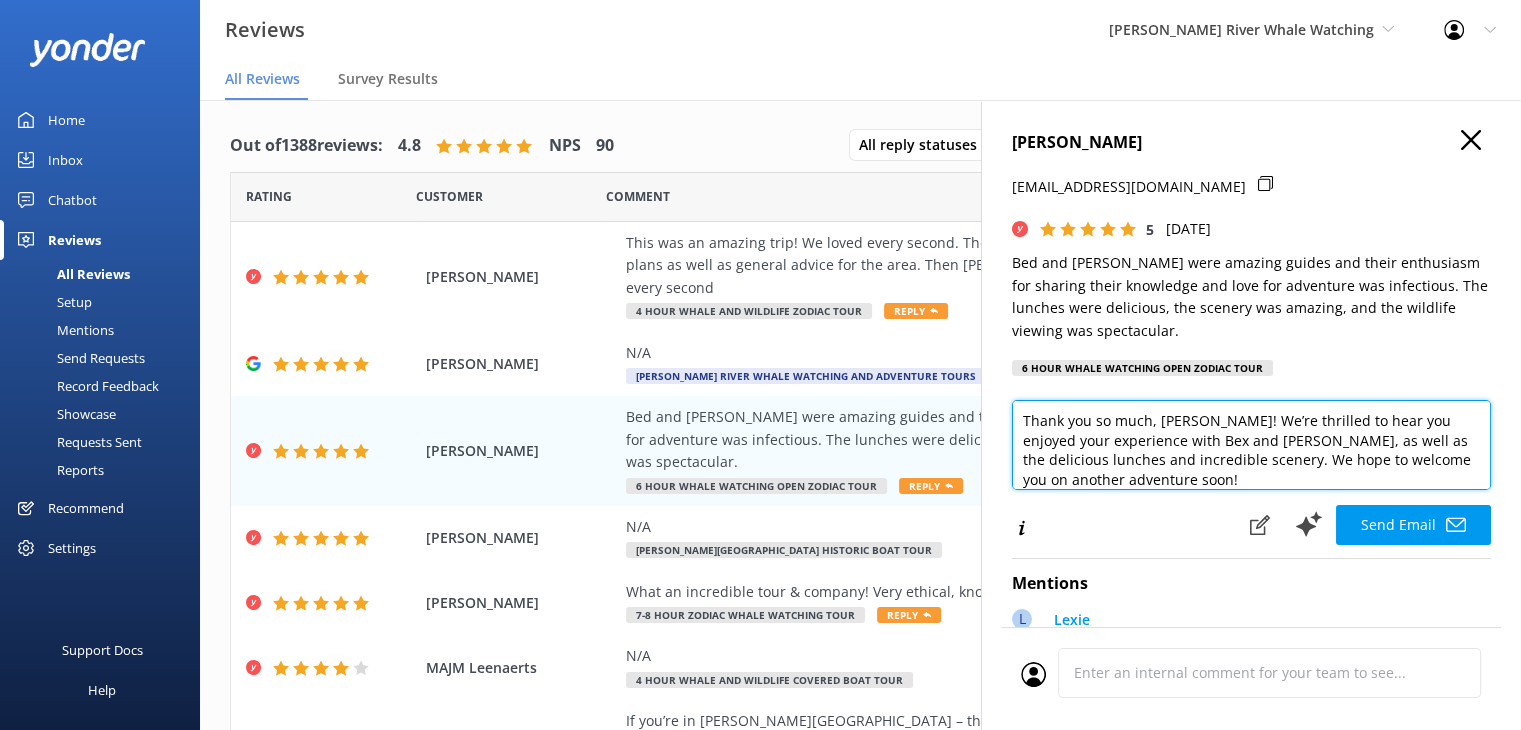 type on "Thank you so much, [PERSON_NAME]! We’re thrilled to hear you enjoyed your experience with Bex and [PERSON_NAME], as well as the delicious lunches and incredible scenery. We hope to welcome you on another adventure soon!" 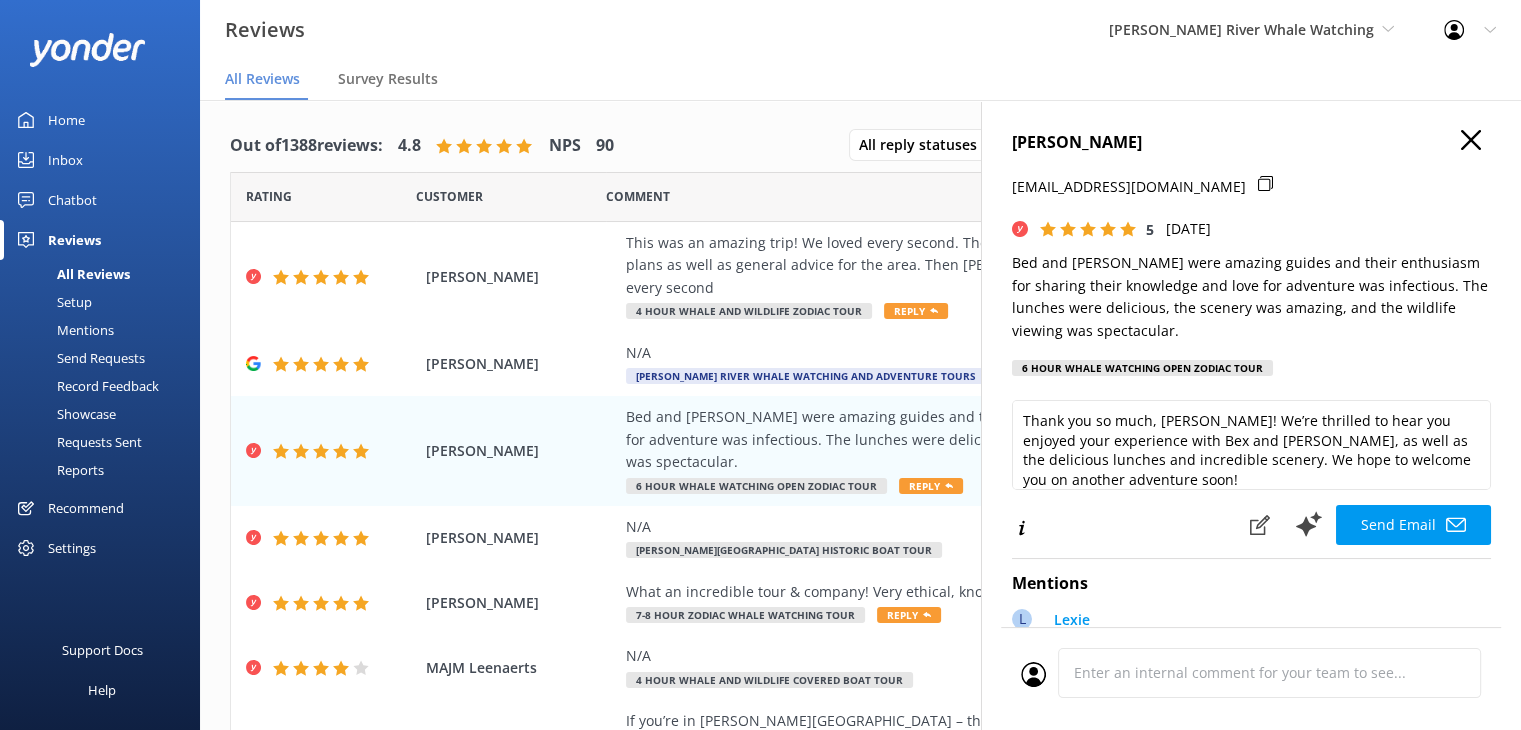 click 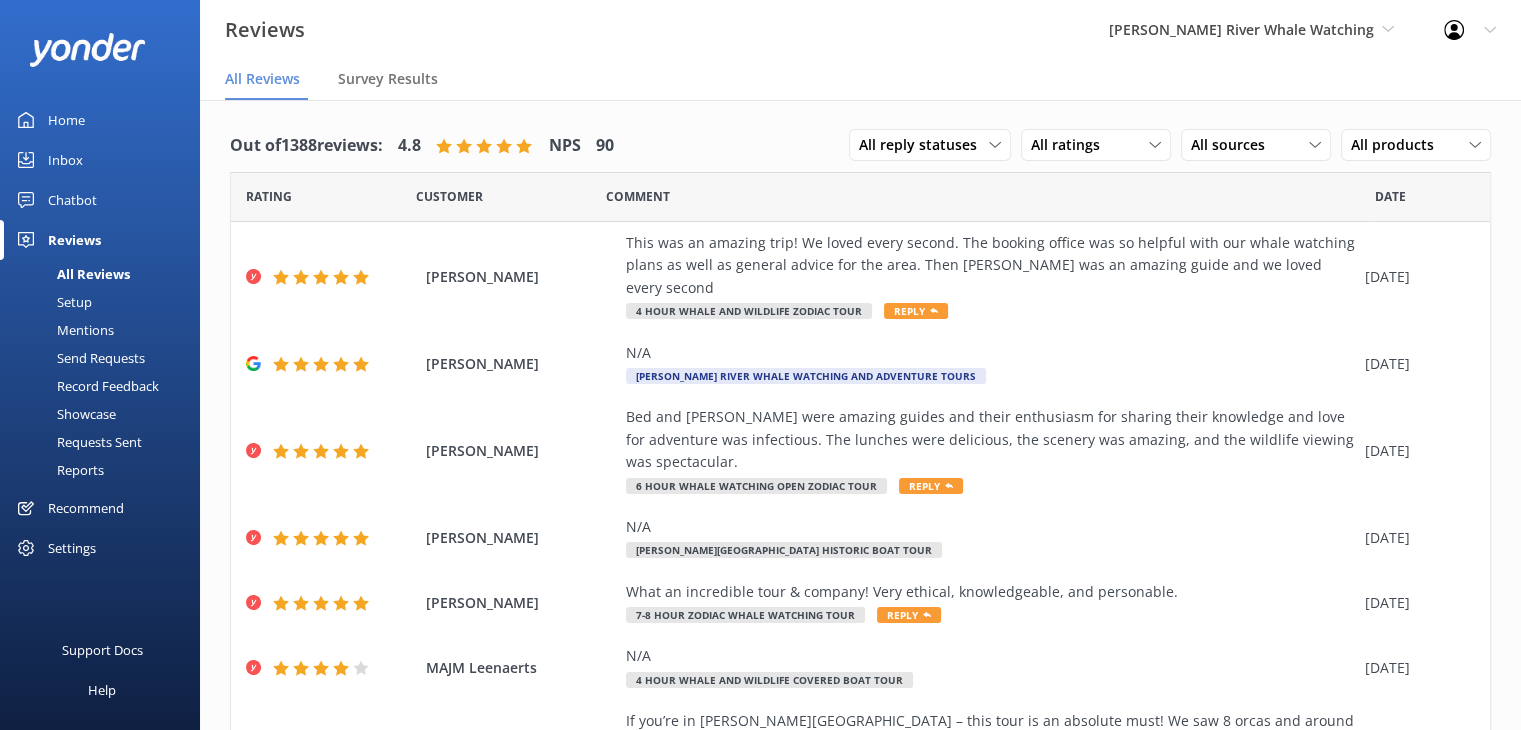 click on "Setup" at bounding box center (52, 302) 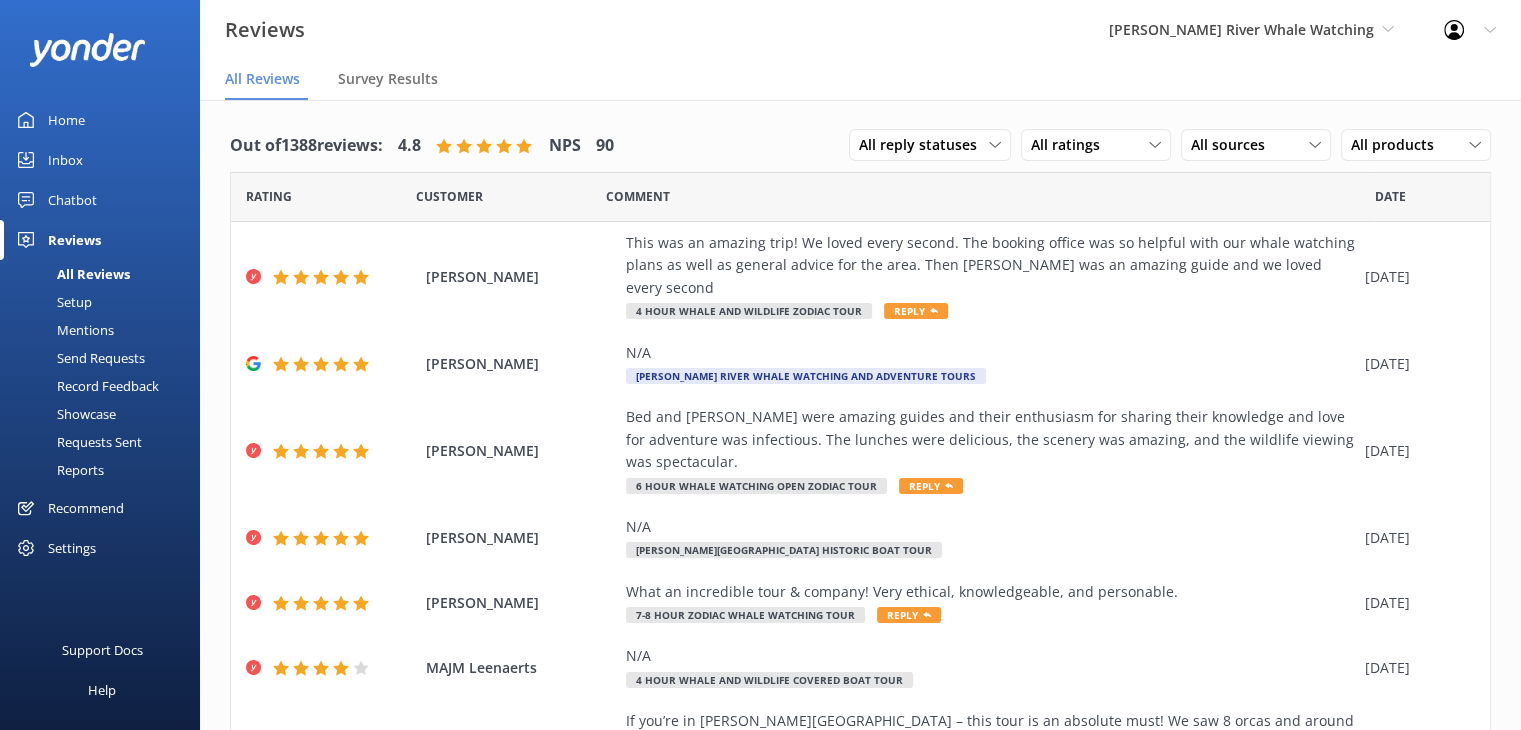 click on "Inbox" at bounding box center [65, 160] 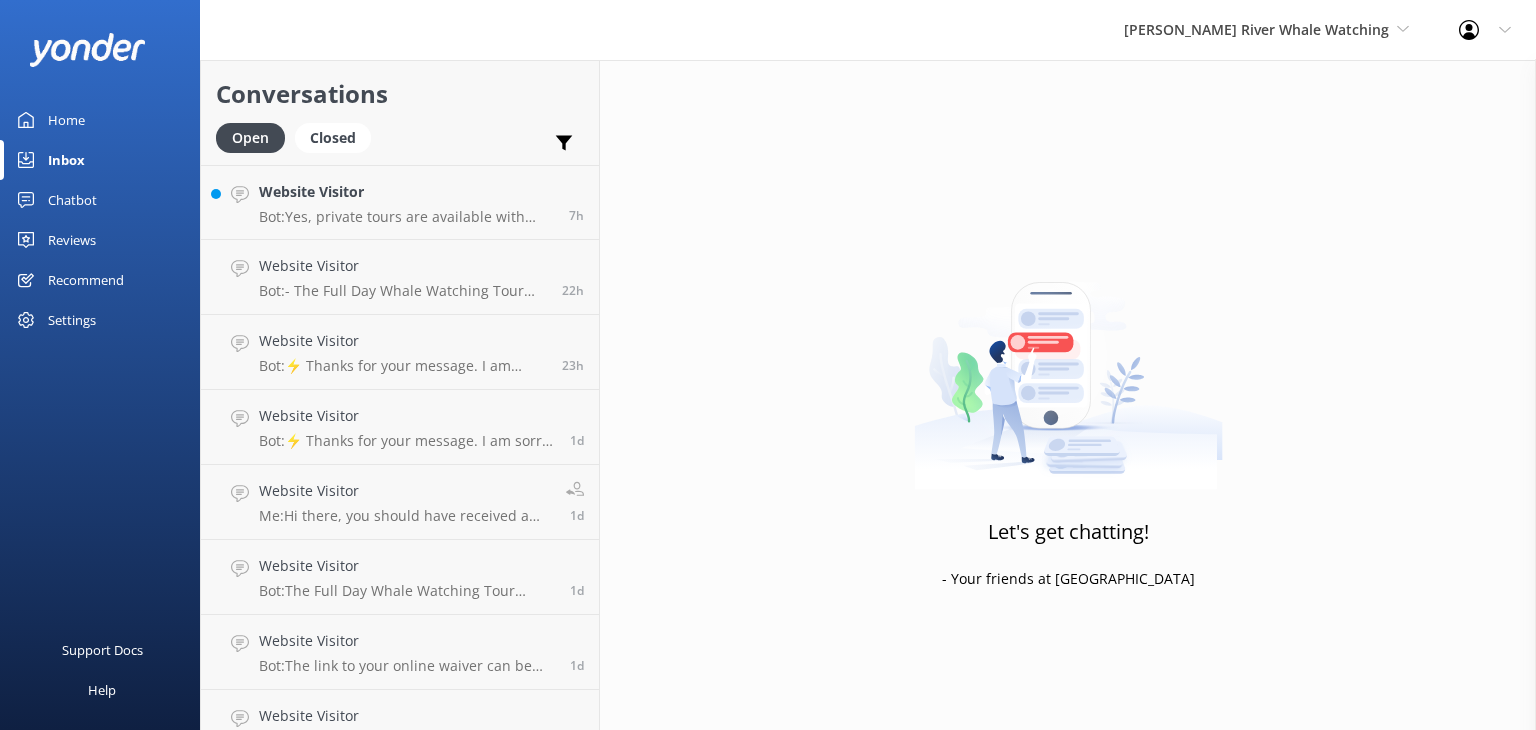 click on "Home" at bounding box center (66, 120) 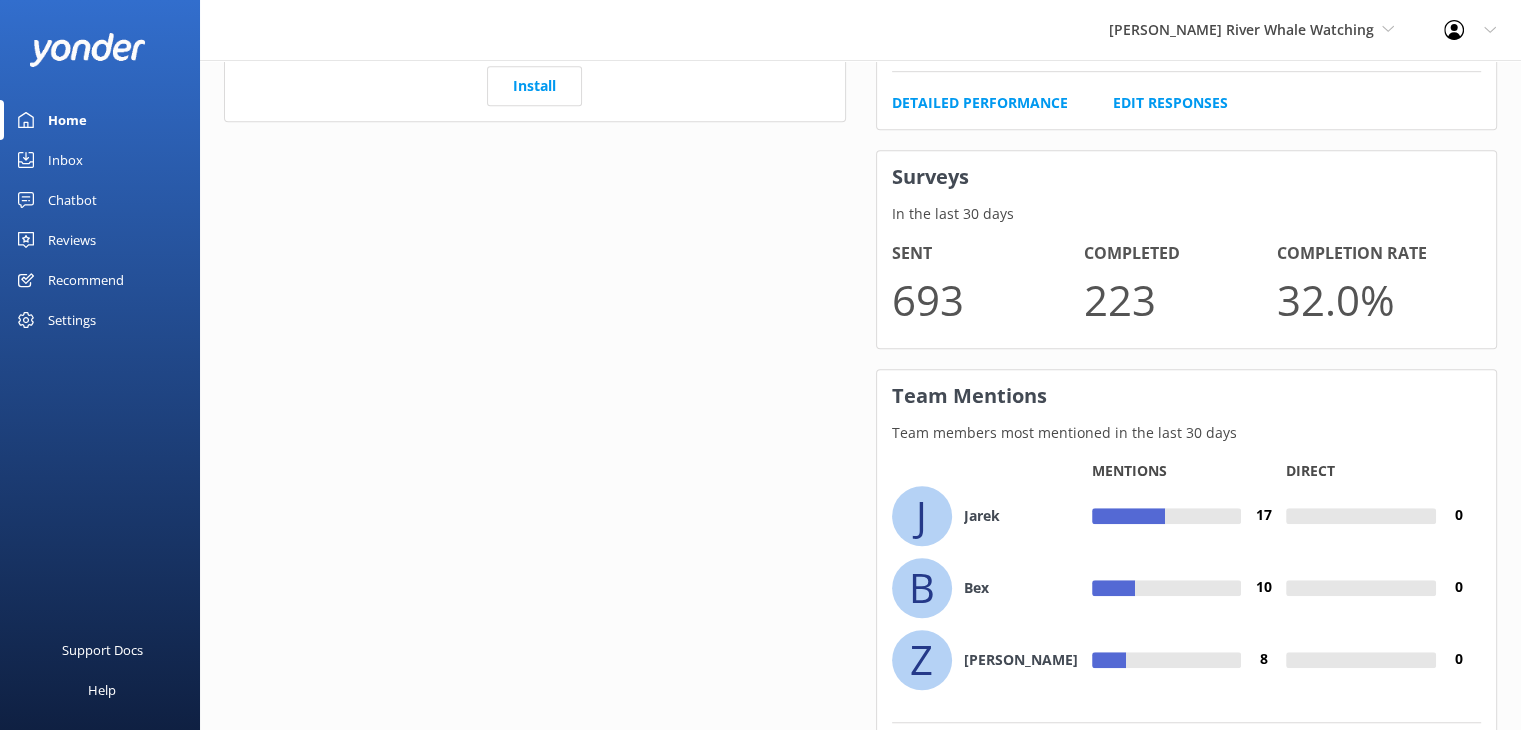 scroll, scrollTop: 1367, scrollLeft: 0, axis: vertical 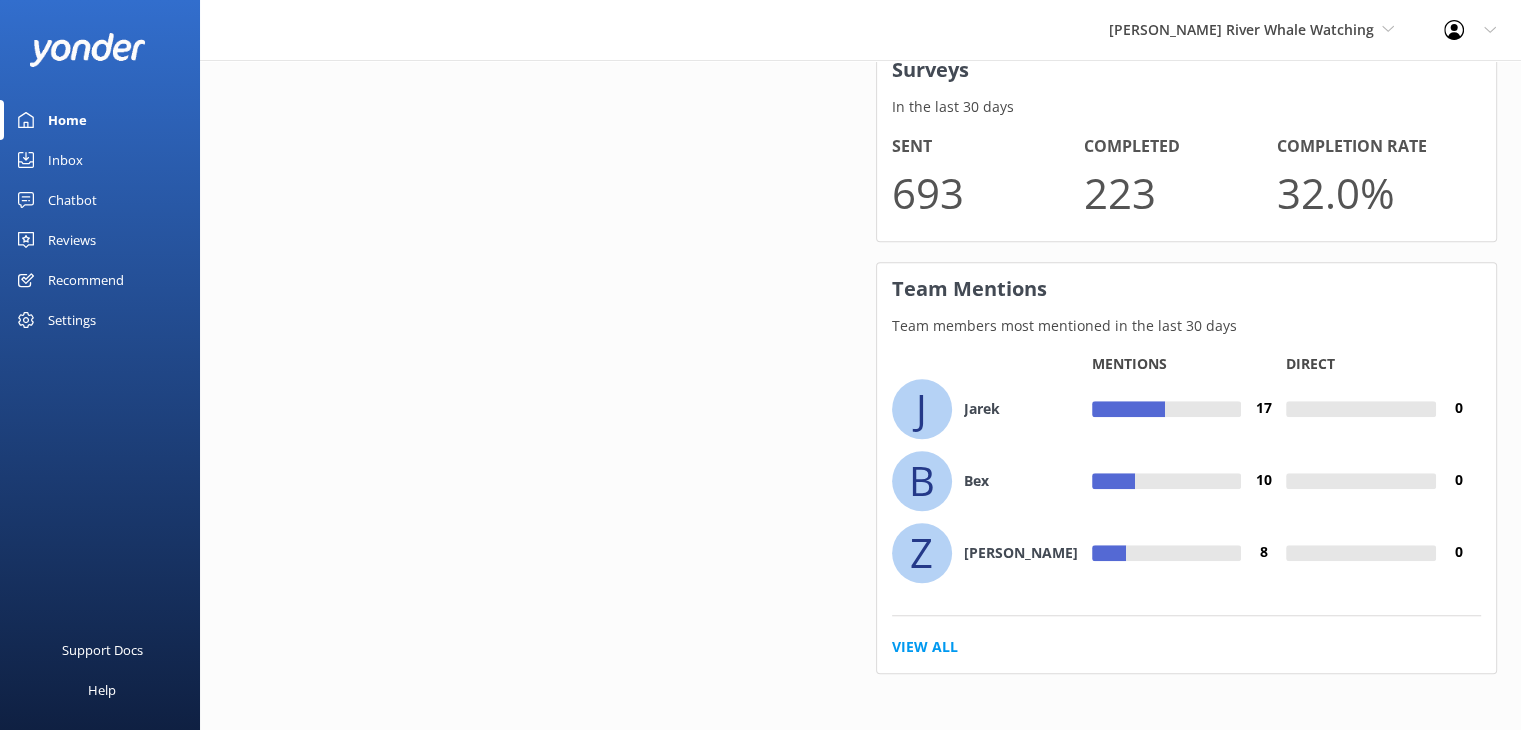 click on "Team Mentions Team members most mentioned in the last 30 days [PERSON_NAME] Mentions 17 Direct 0 B Bex 10 0 Z Zoe 8 0 View All" at bounding box center (1187, 468) 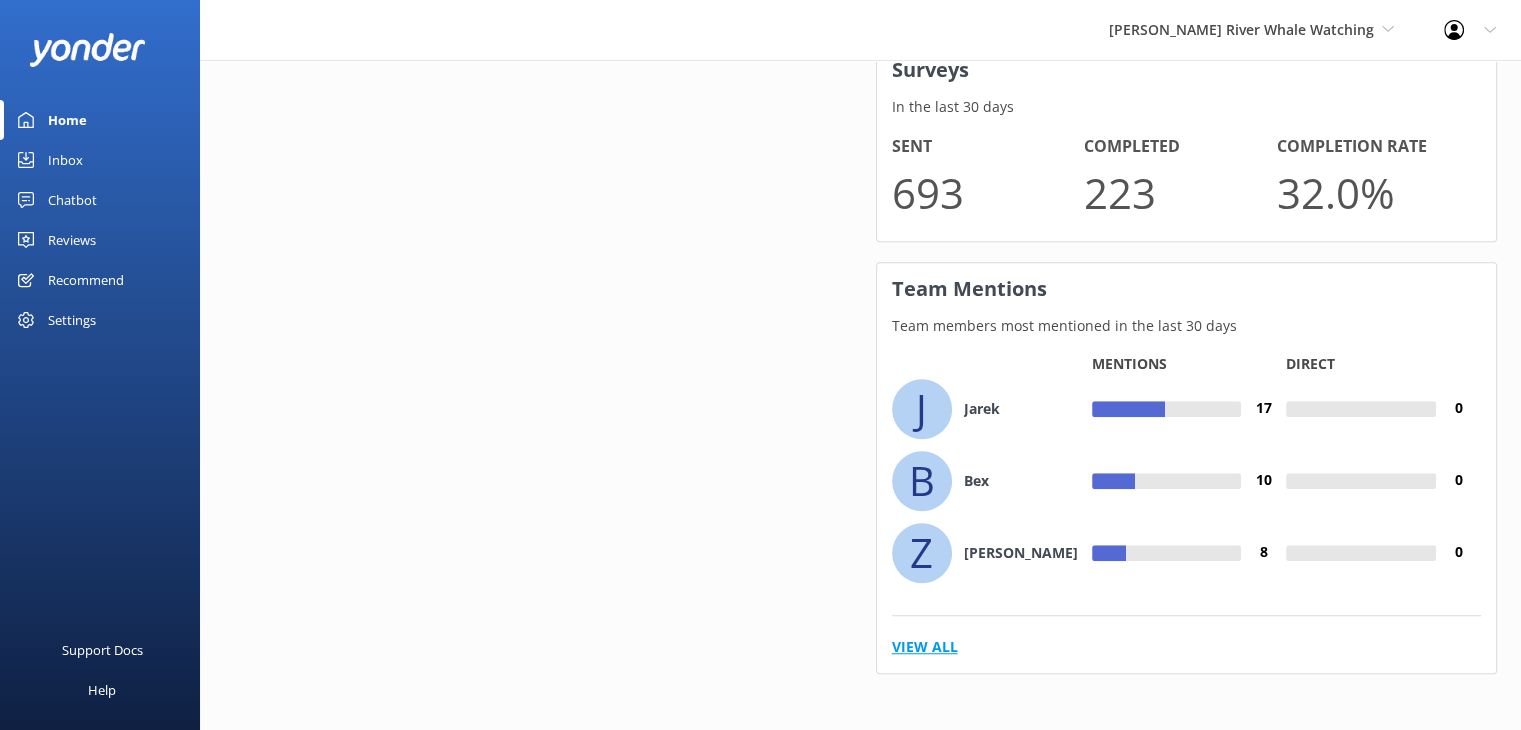 click on "View All" at bounding box center [925, 647] 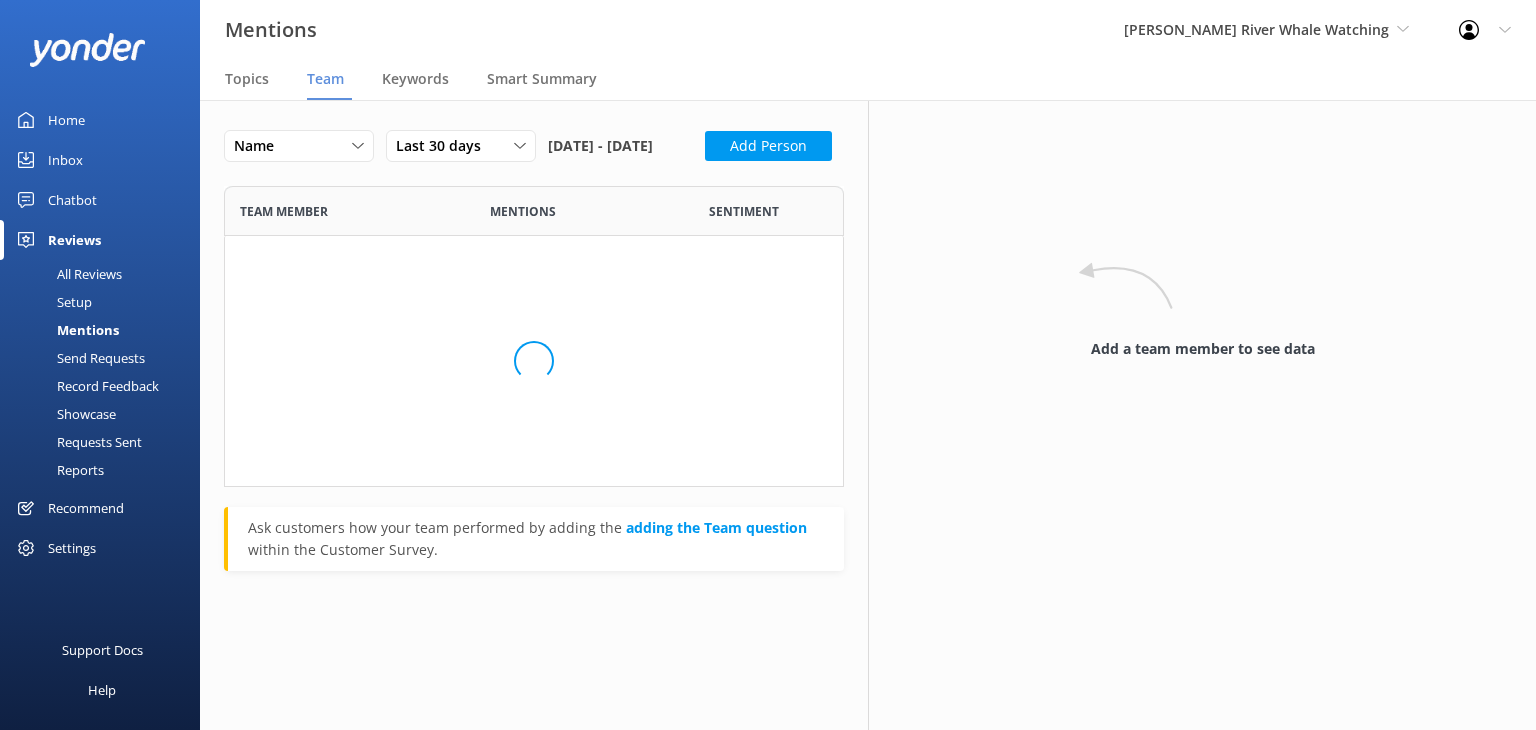 scroll, scrollTop: 0, scrollLeft: 0, axis: both 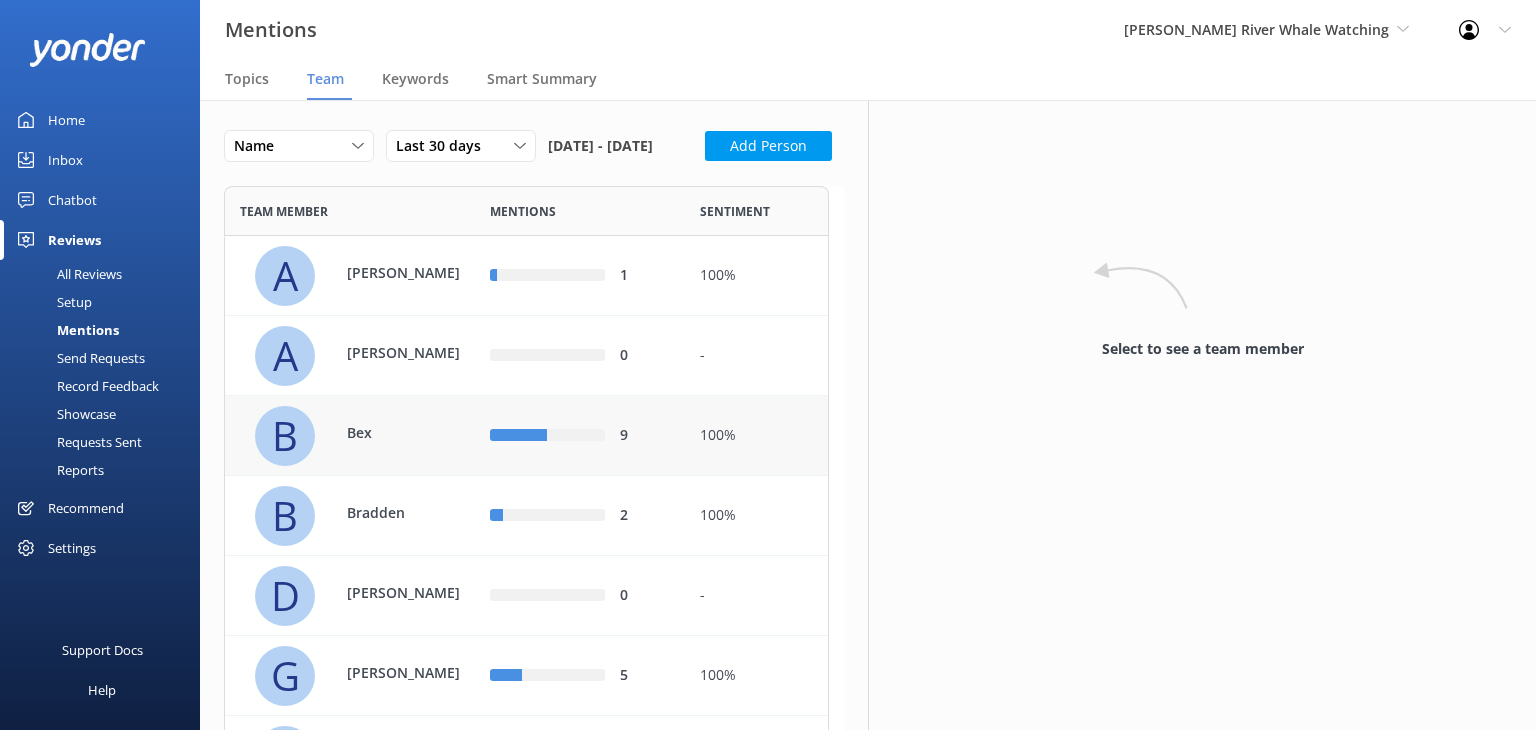 click on "Bex" at bounding box center [412, 433] 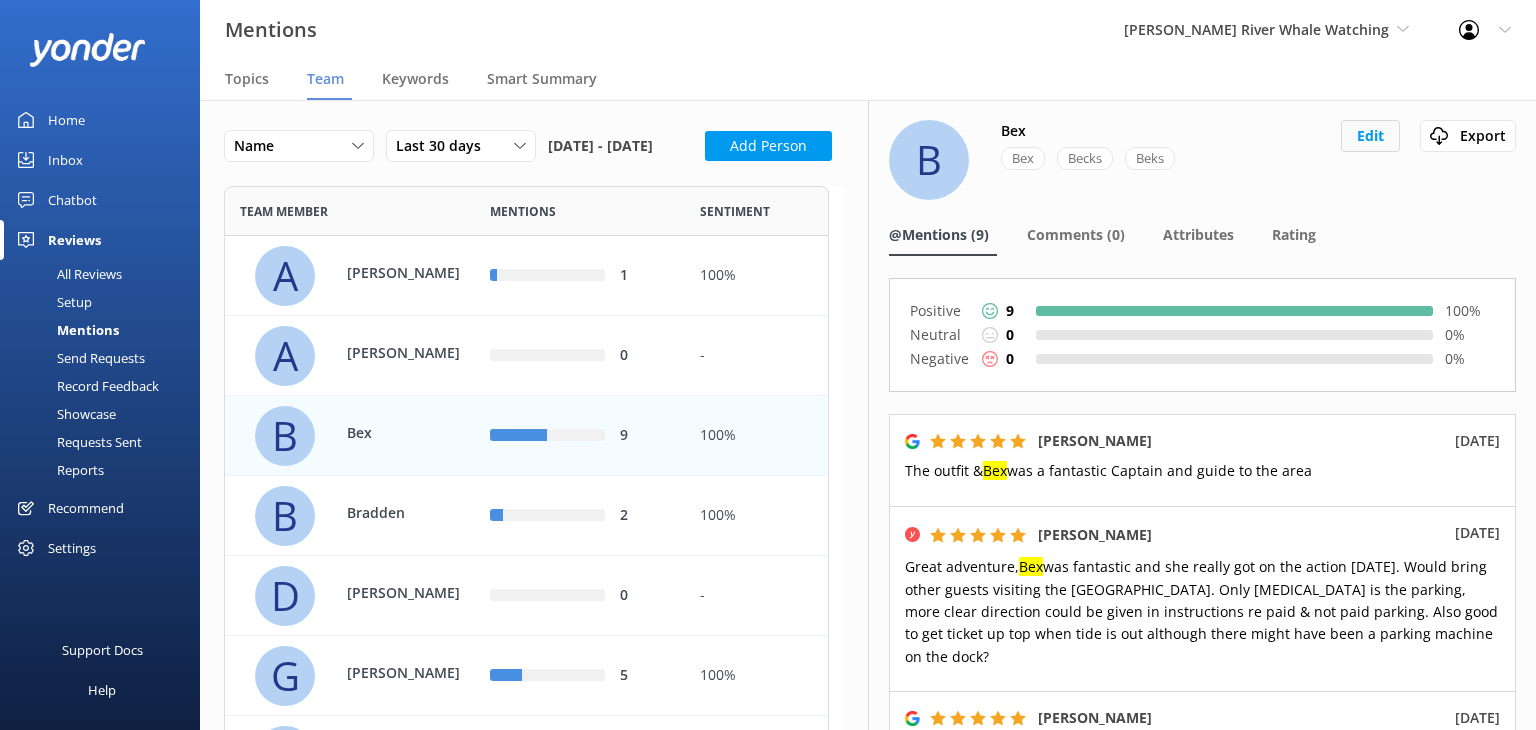 click on "Edit" at bounding box center (1370, 136) 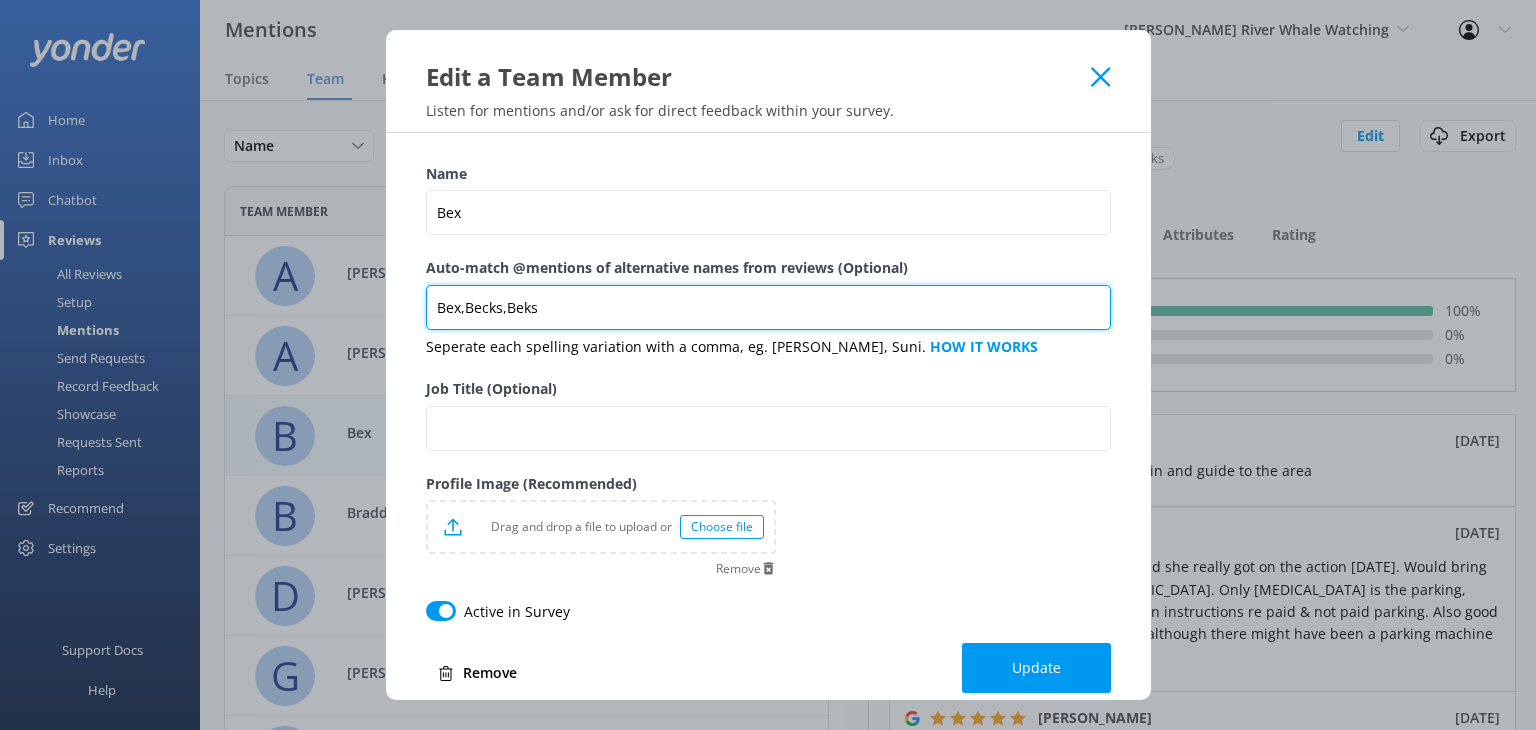 click on "Bex,Becks,Beks" at bounding box center [768, 307] 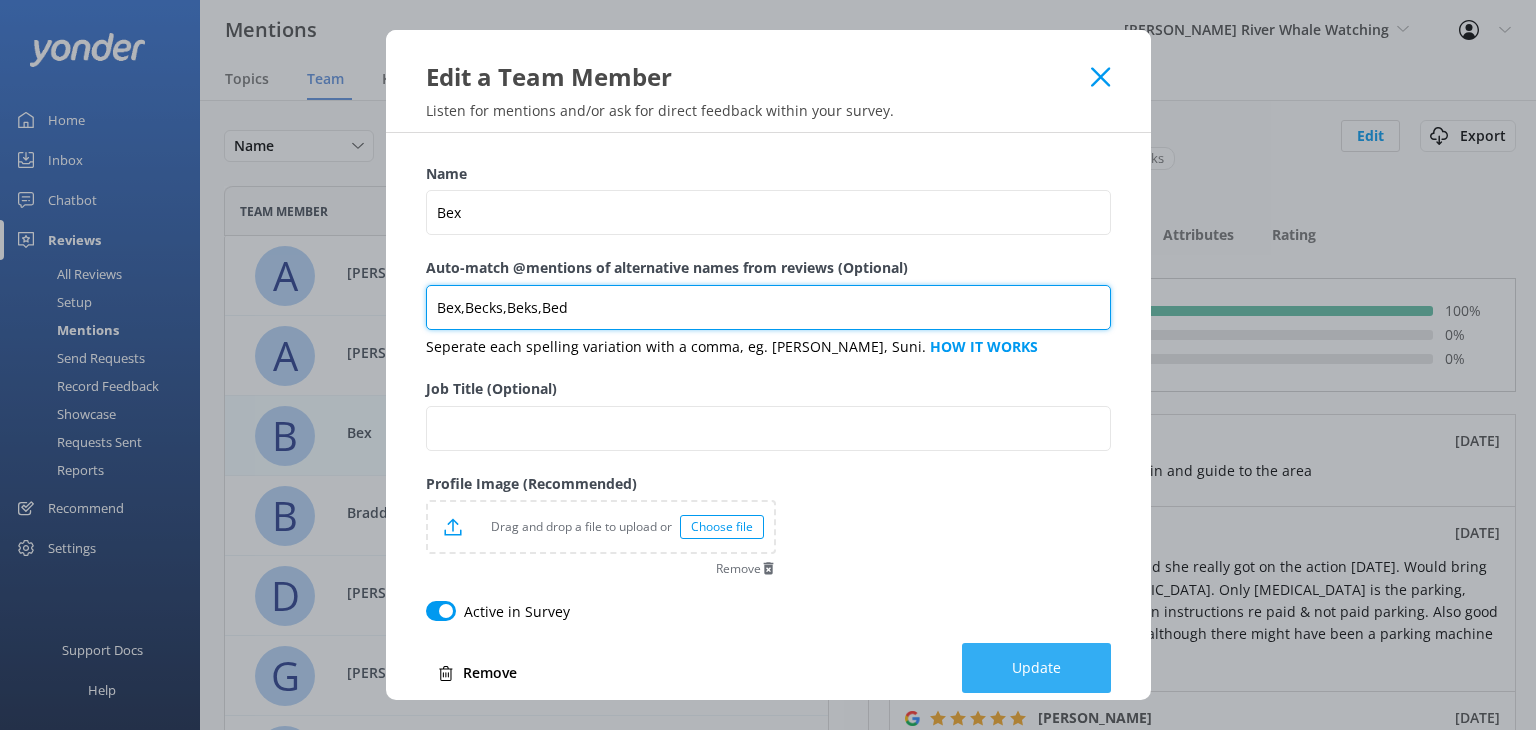 type on "Bex,Becks,Beks,Bed" 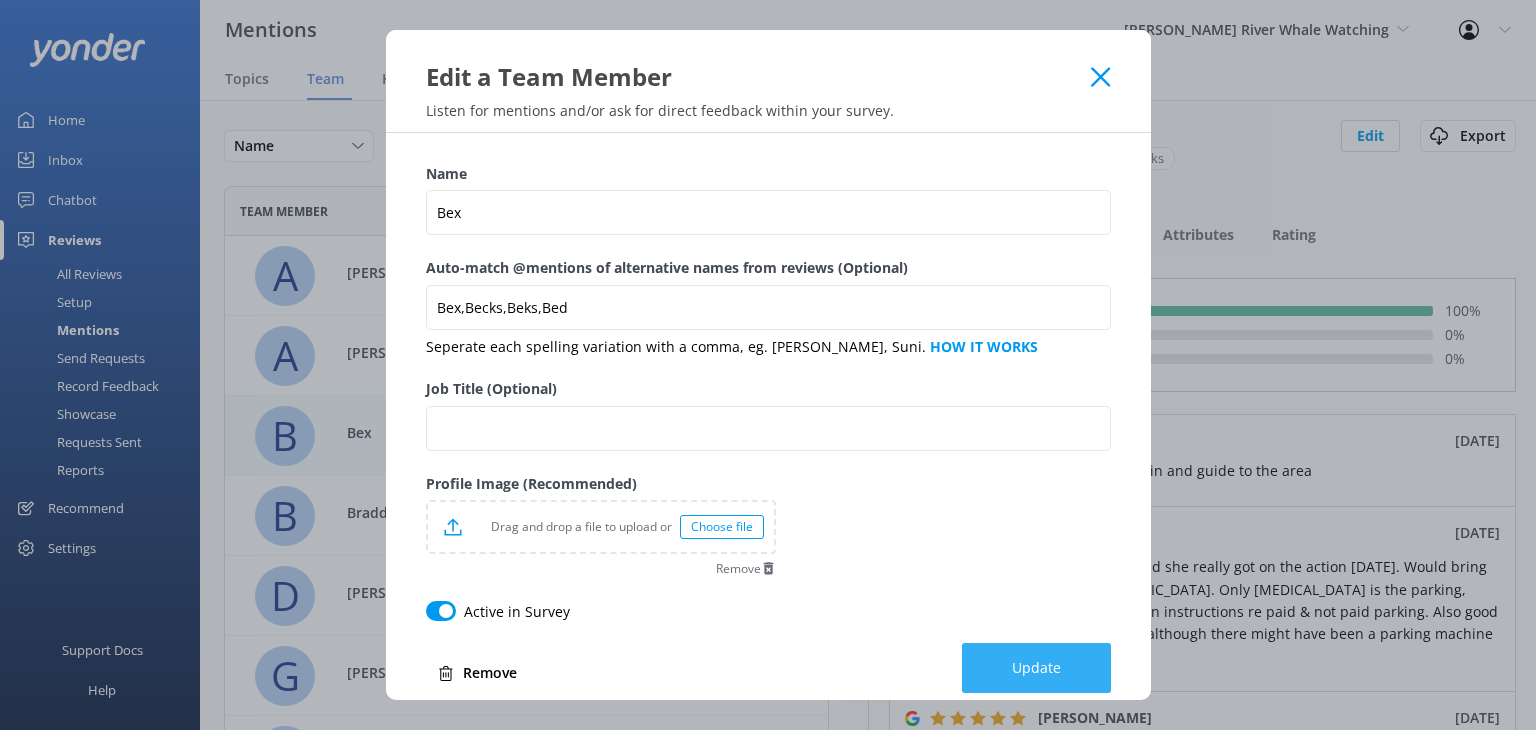 click on "Update" at bounding box center (1036, 668) 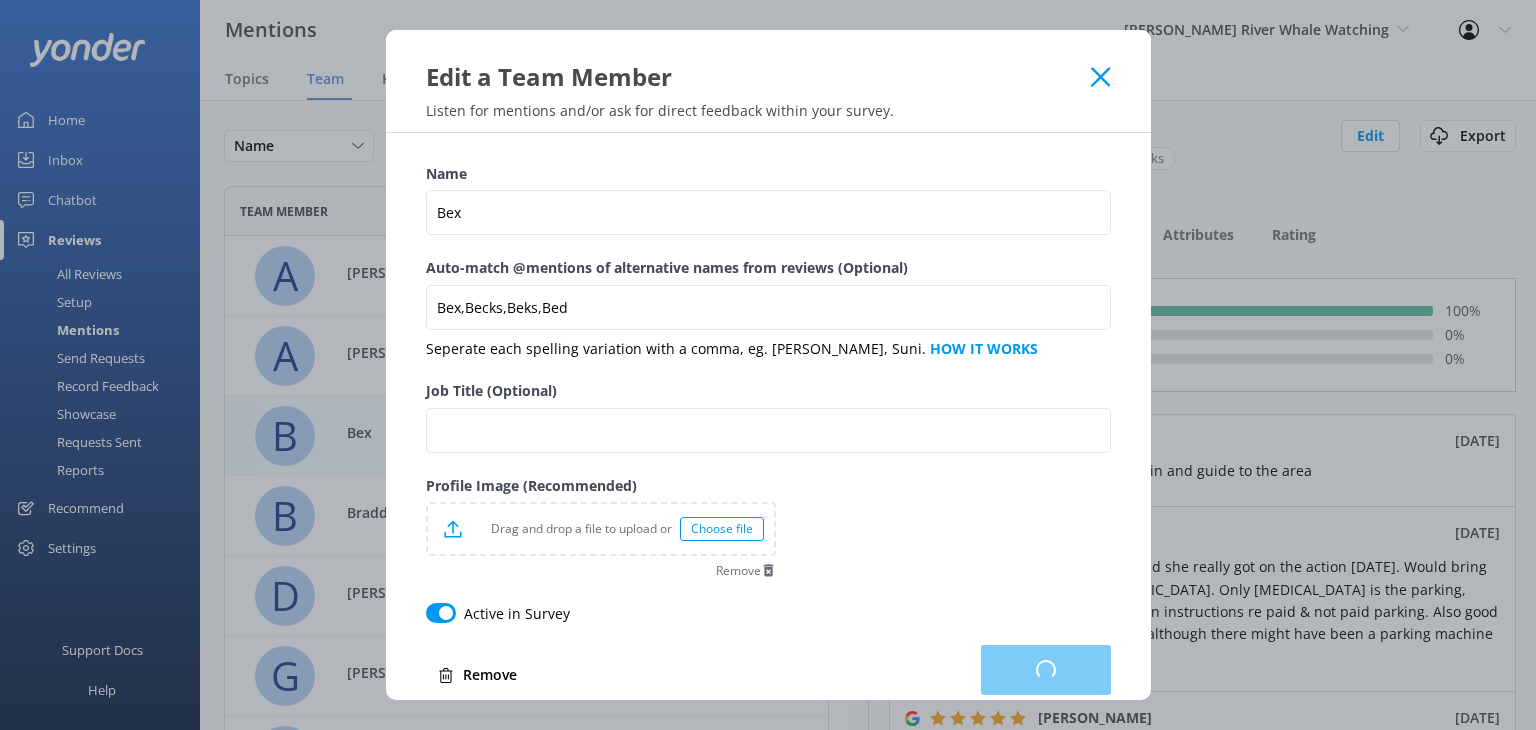 scroll, scrollTop: 16, scrollLeft: 16, axis: both 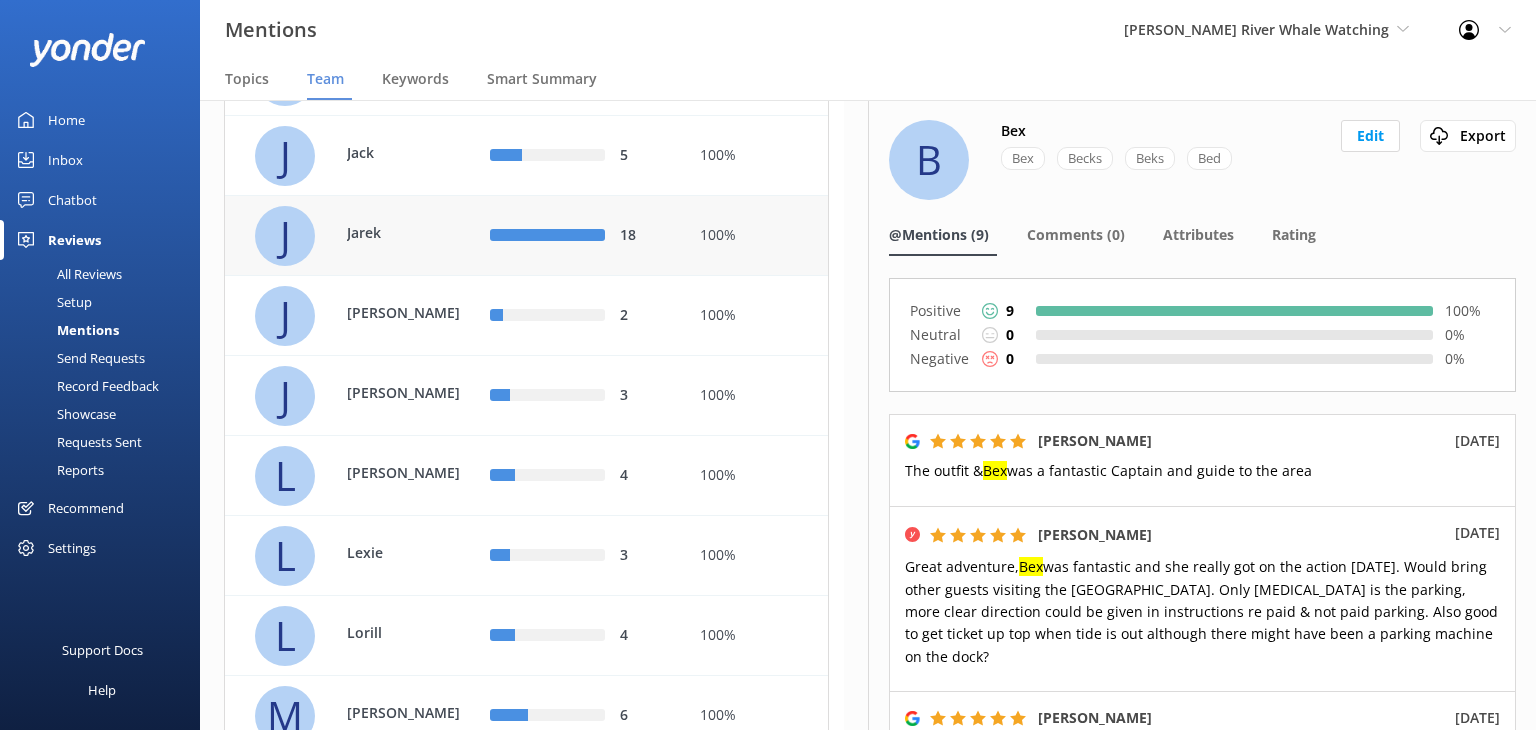 click on "Jarek" at bounding box center (412, 233) 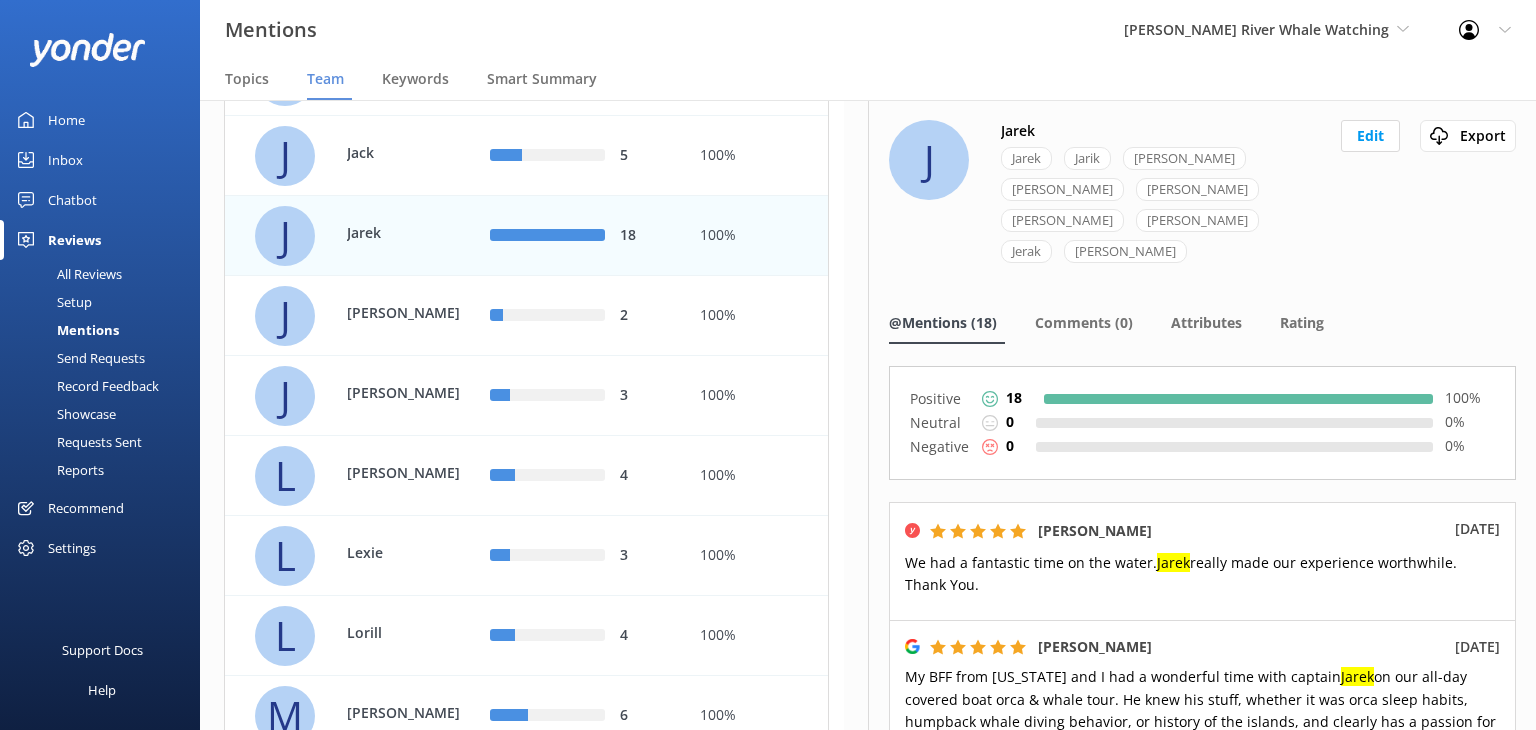 scroll, scrollTop: 800, scrollLeft: 0, axis: vertical 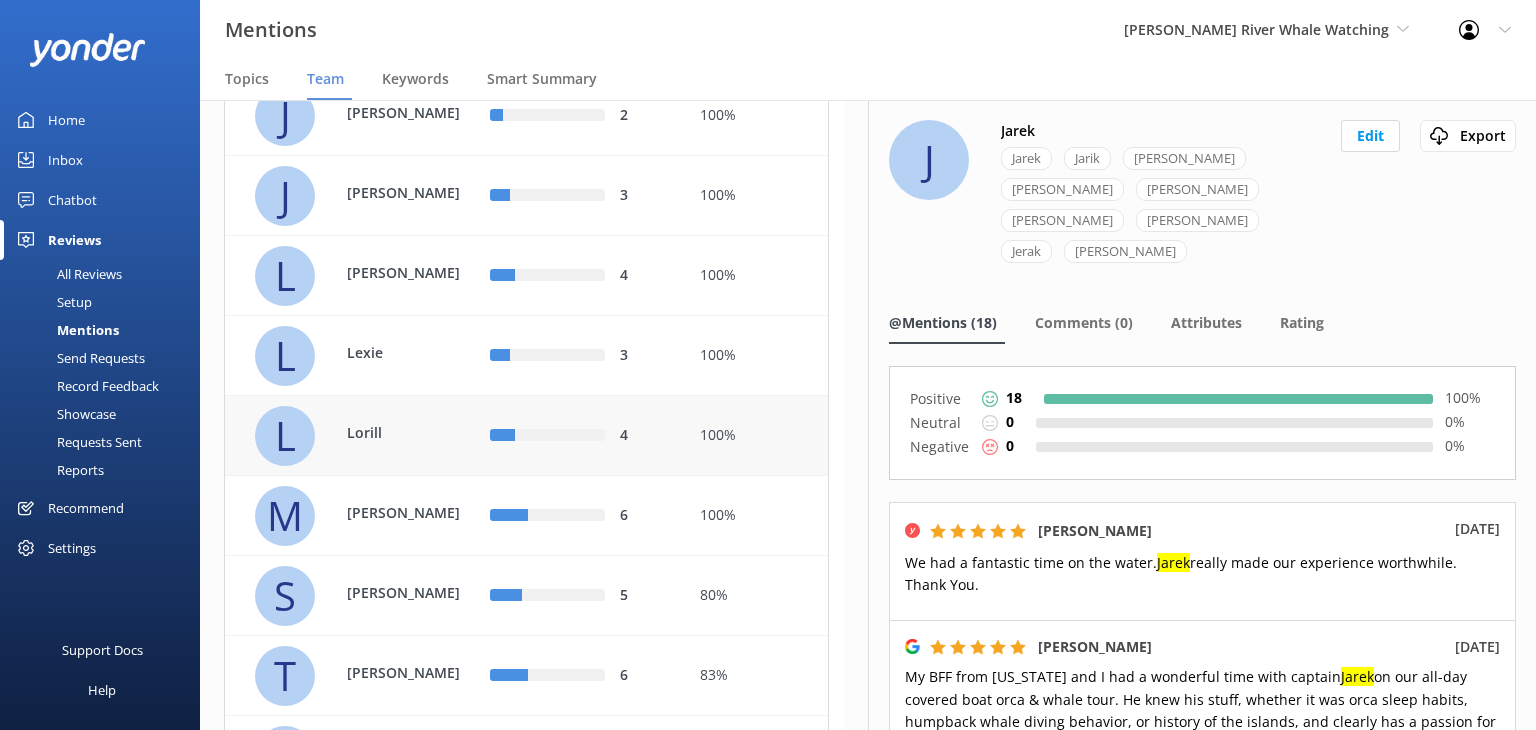 click on "L Lorill" at bounding box center (366, 436) 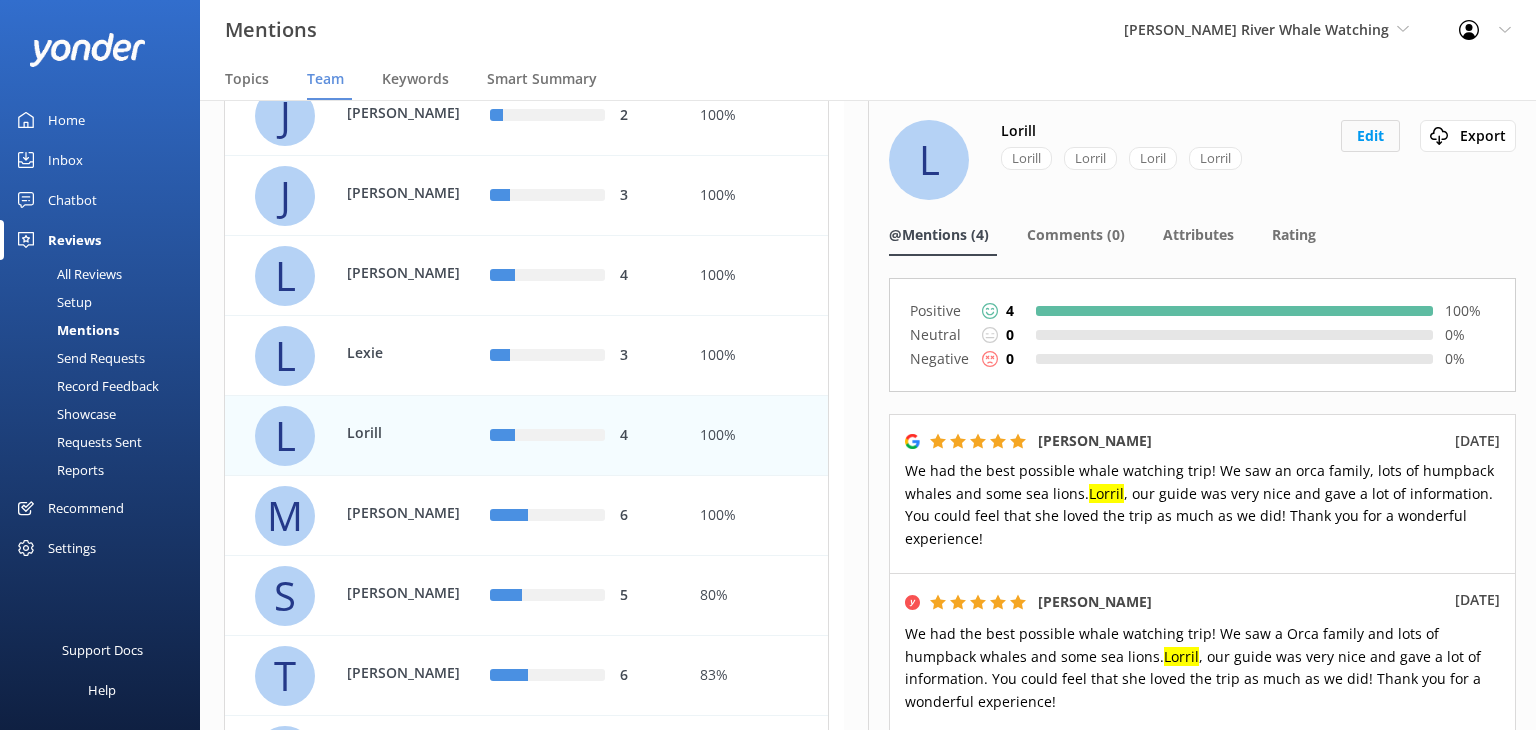 click on "Edit" at bounding box center (1370, 136) 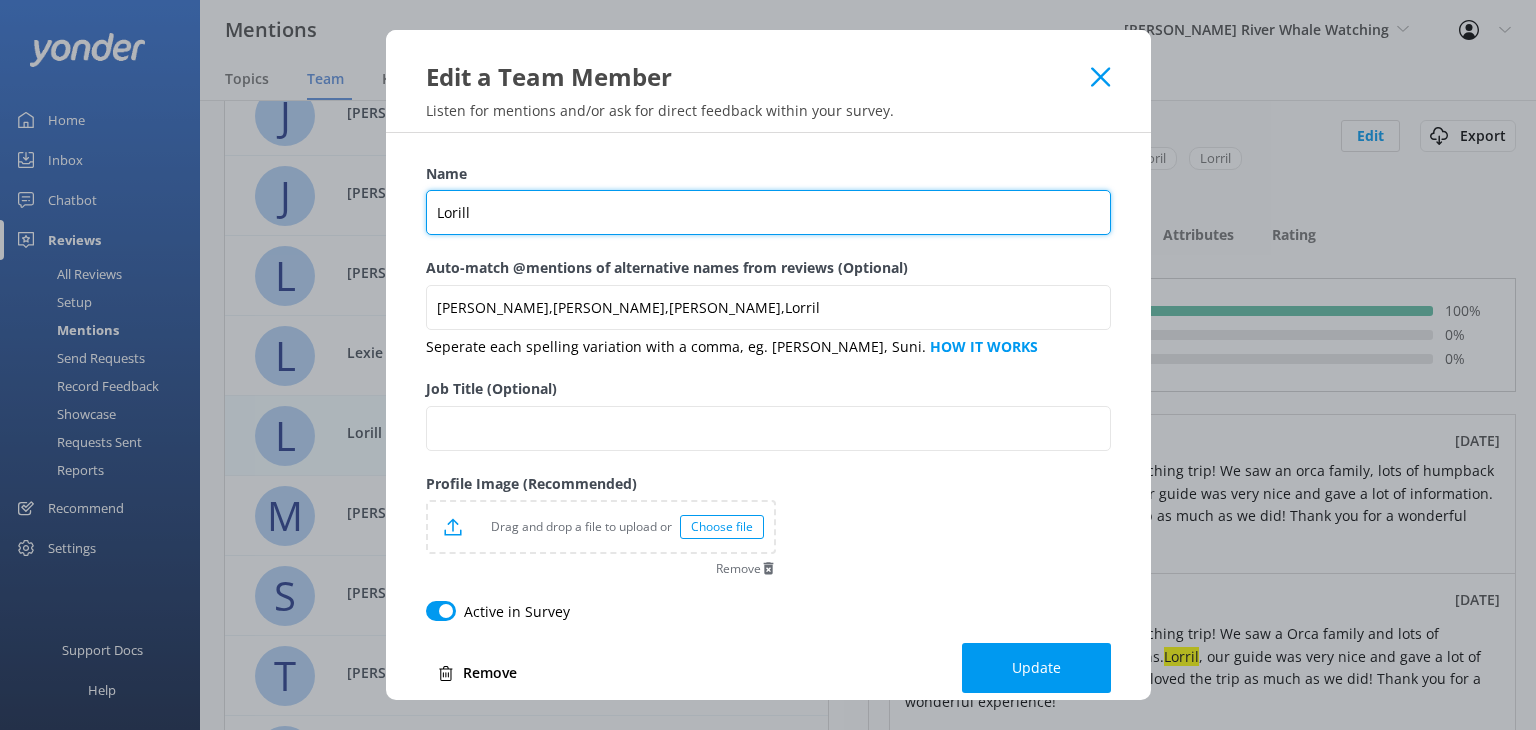 click on "Lorill" at bounding box center (768, 212) 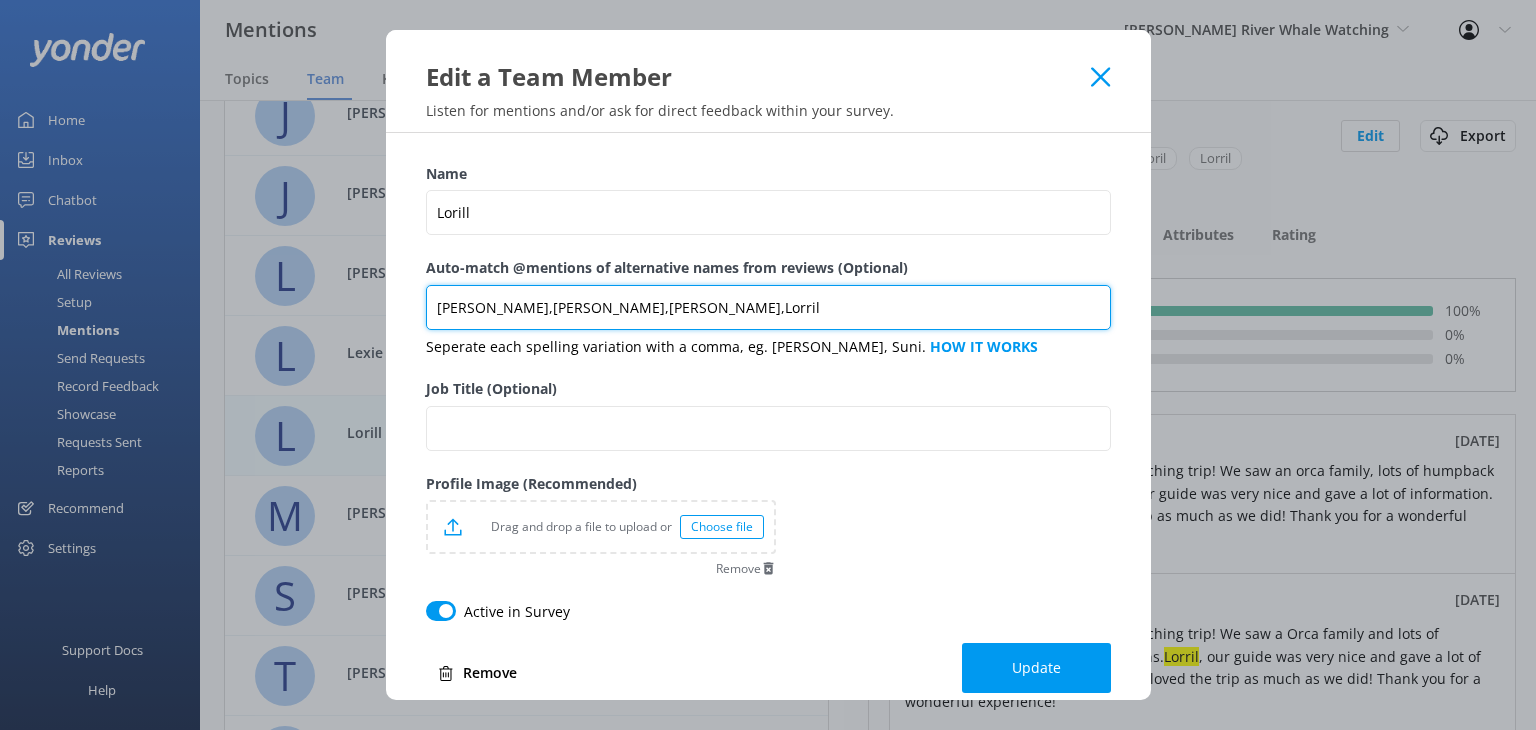 click on "Lorill,Lorril,Loril,Lorril" at bounding box center [768, 307] 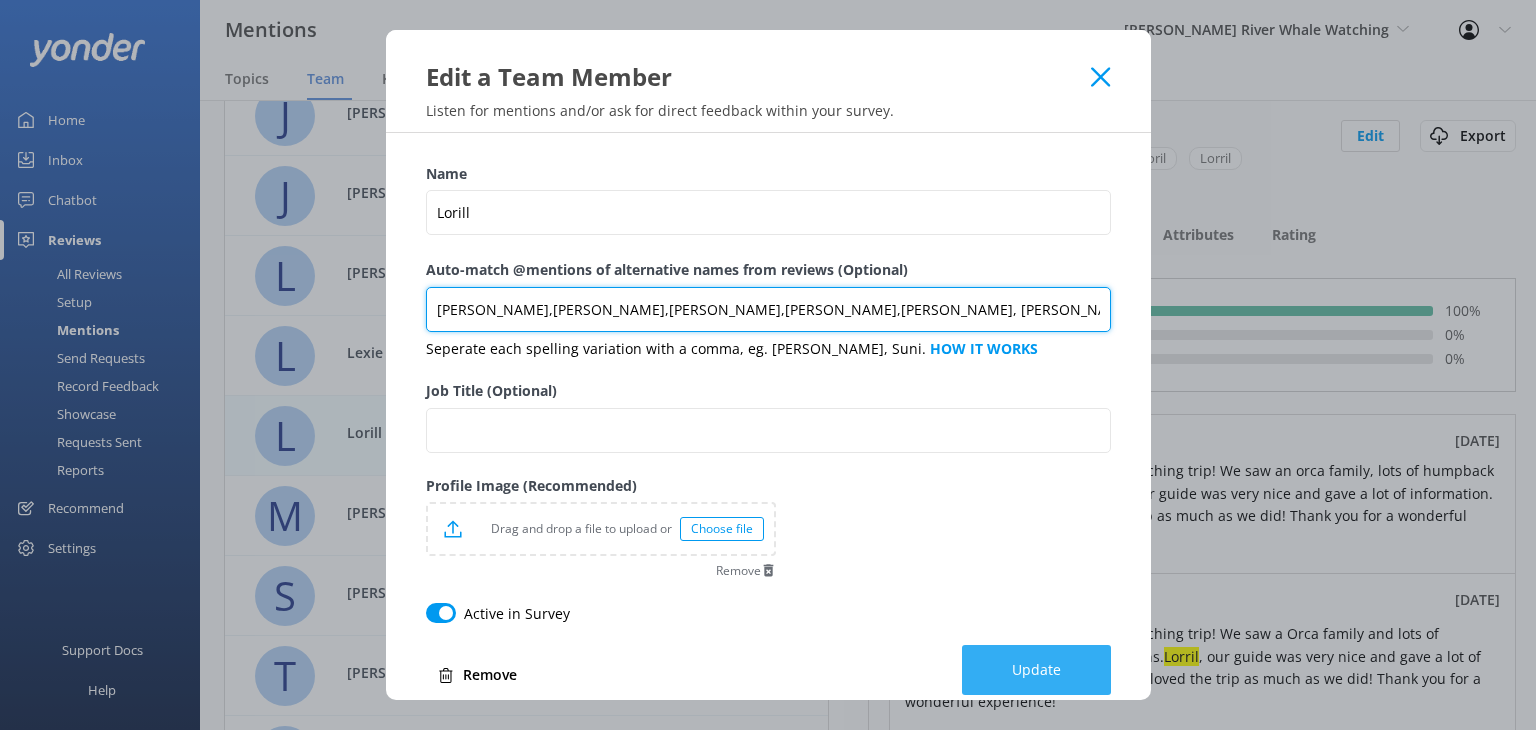 type on "Lorill,Lorril,Loril,Lorril,Lorrel, Lorrell" 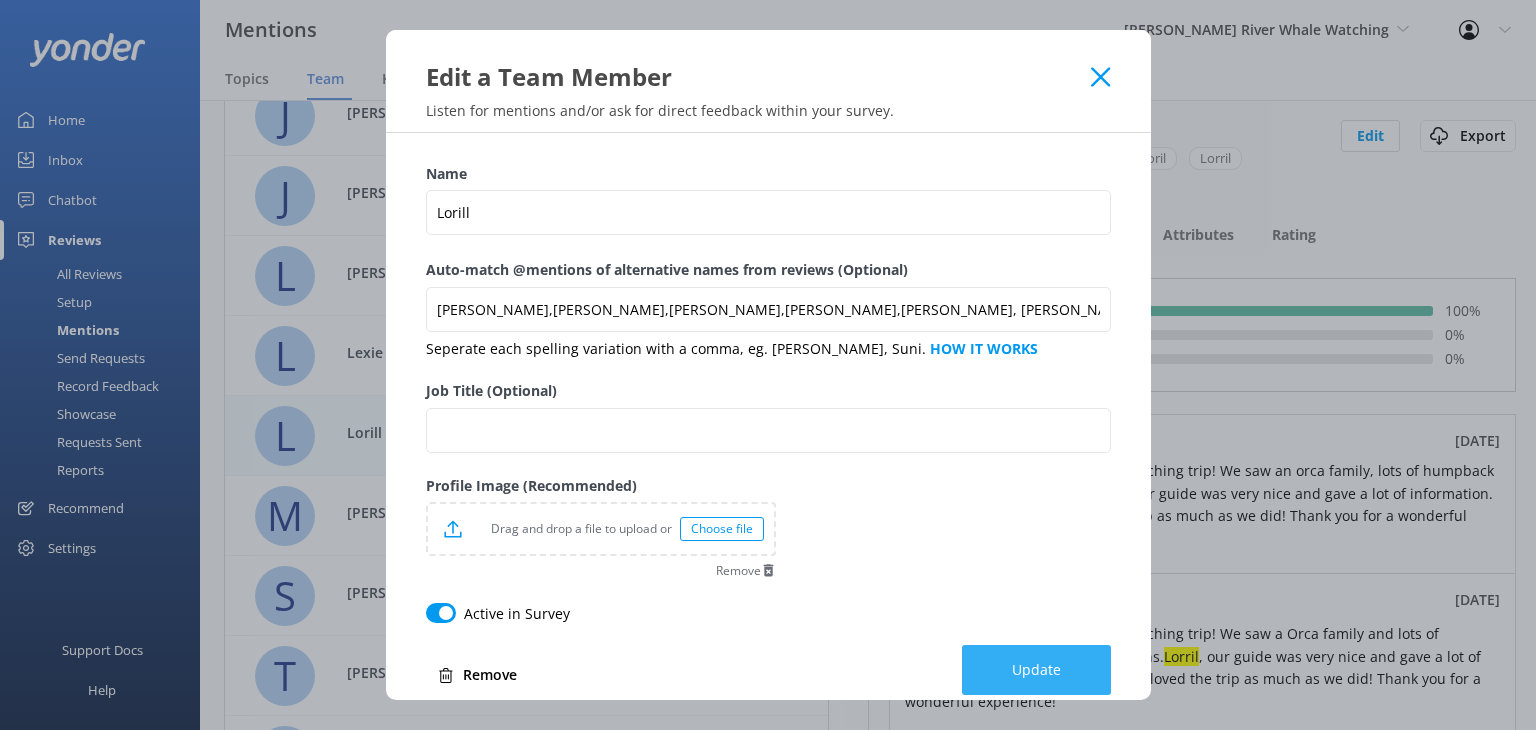 click on "Update" at bounding box center [1036, 670] 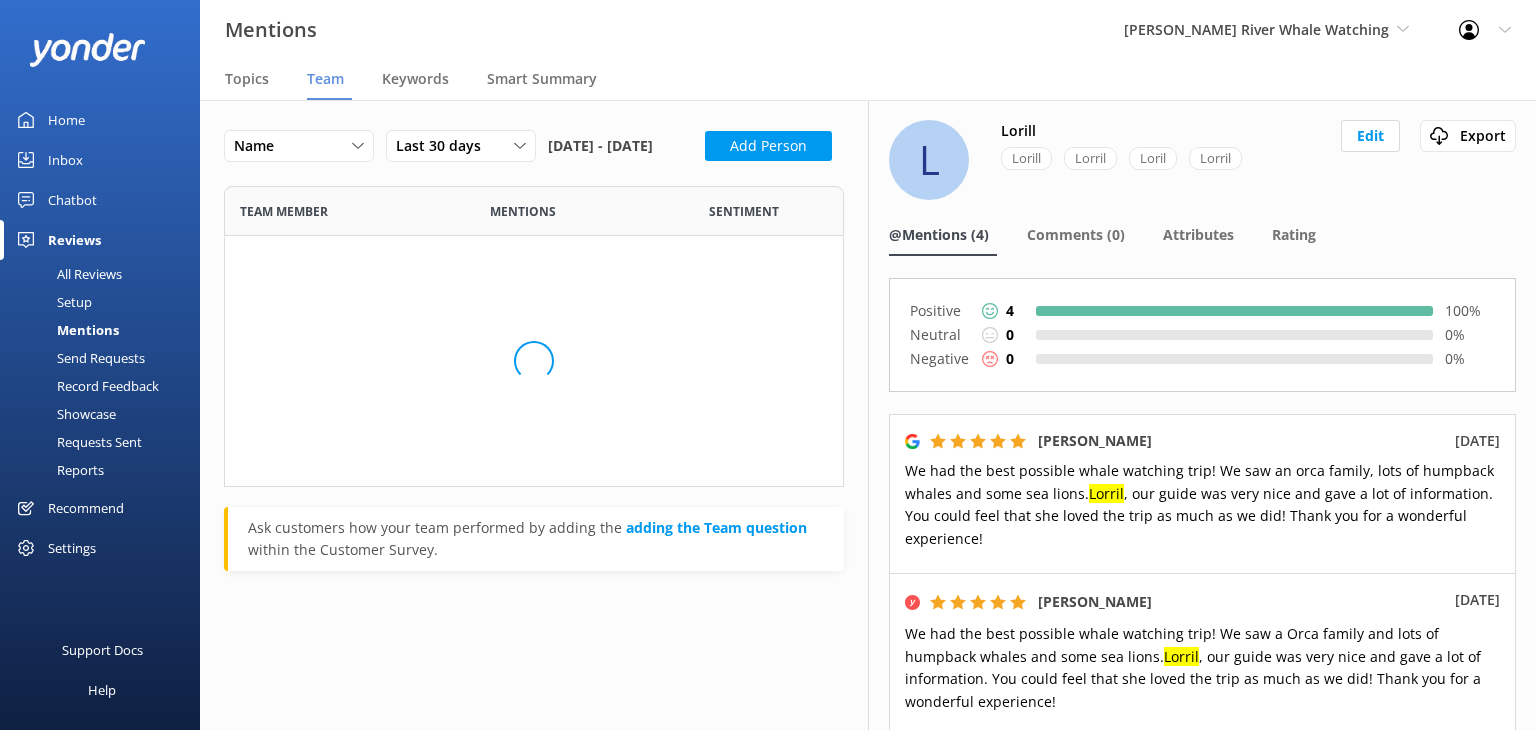 scroll, scrollTop: 16, scrollLeft: 16, axis: both 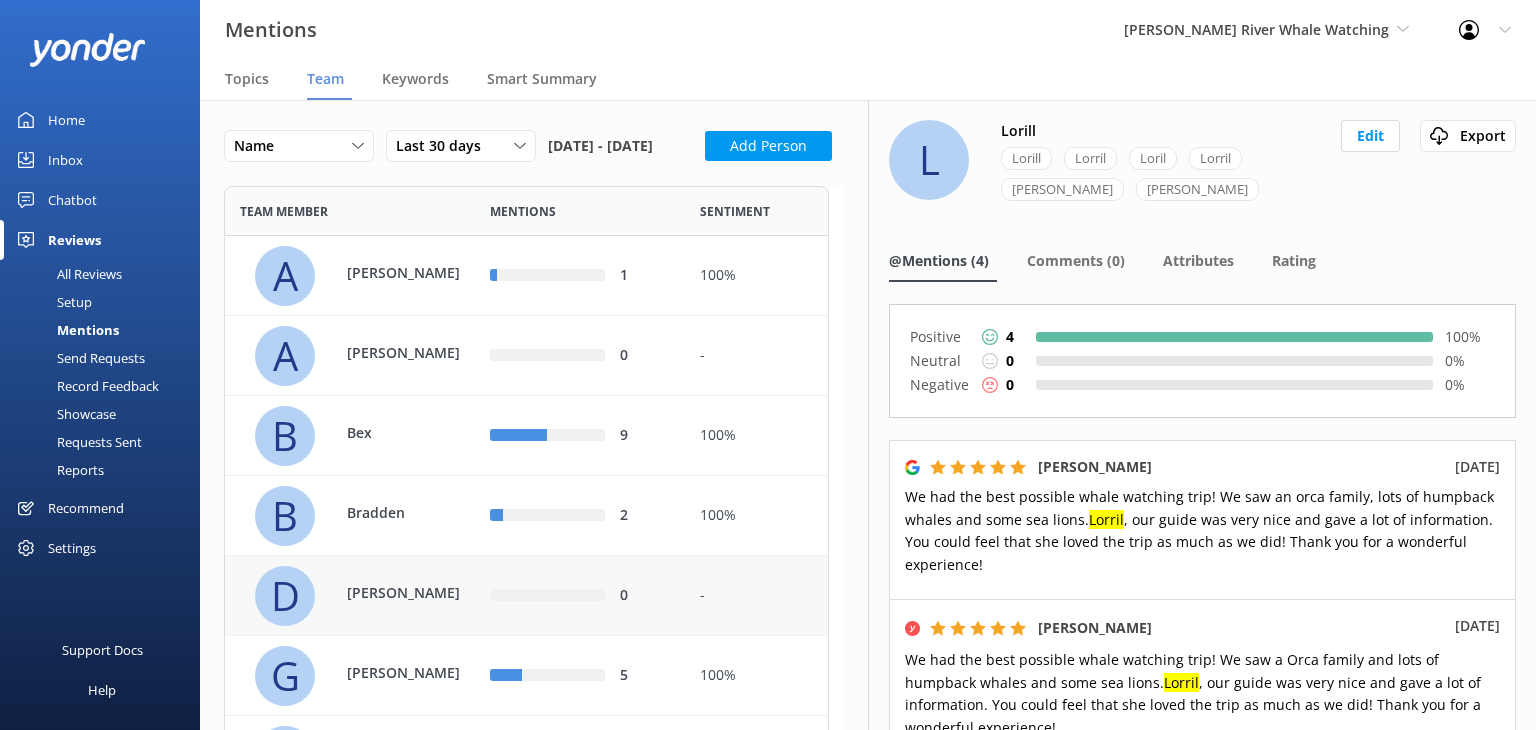 click on "D Dominik" at bounding box center [366, 596] 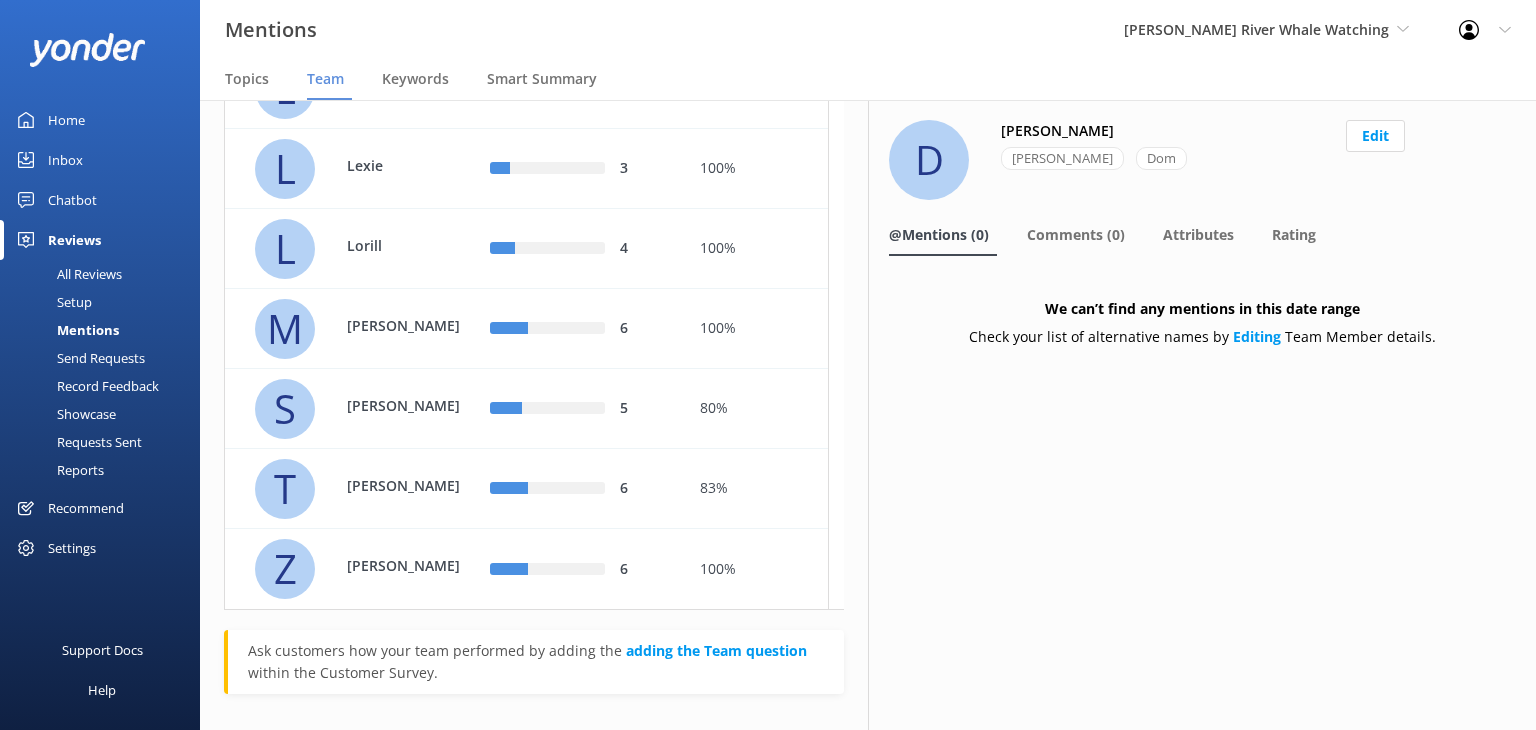scroll, scrollTop: 1000, scrollLeft: 0, axis: vertical 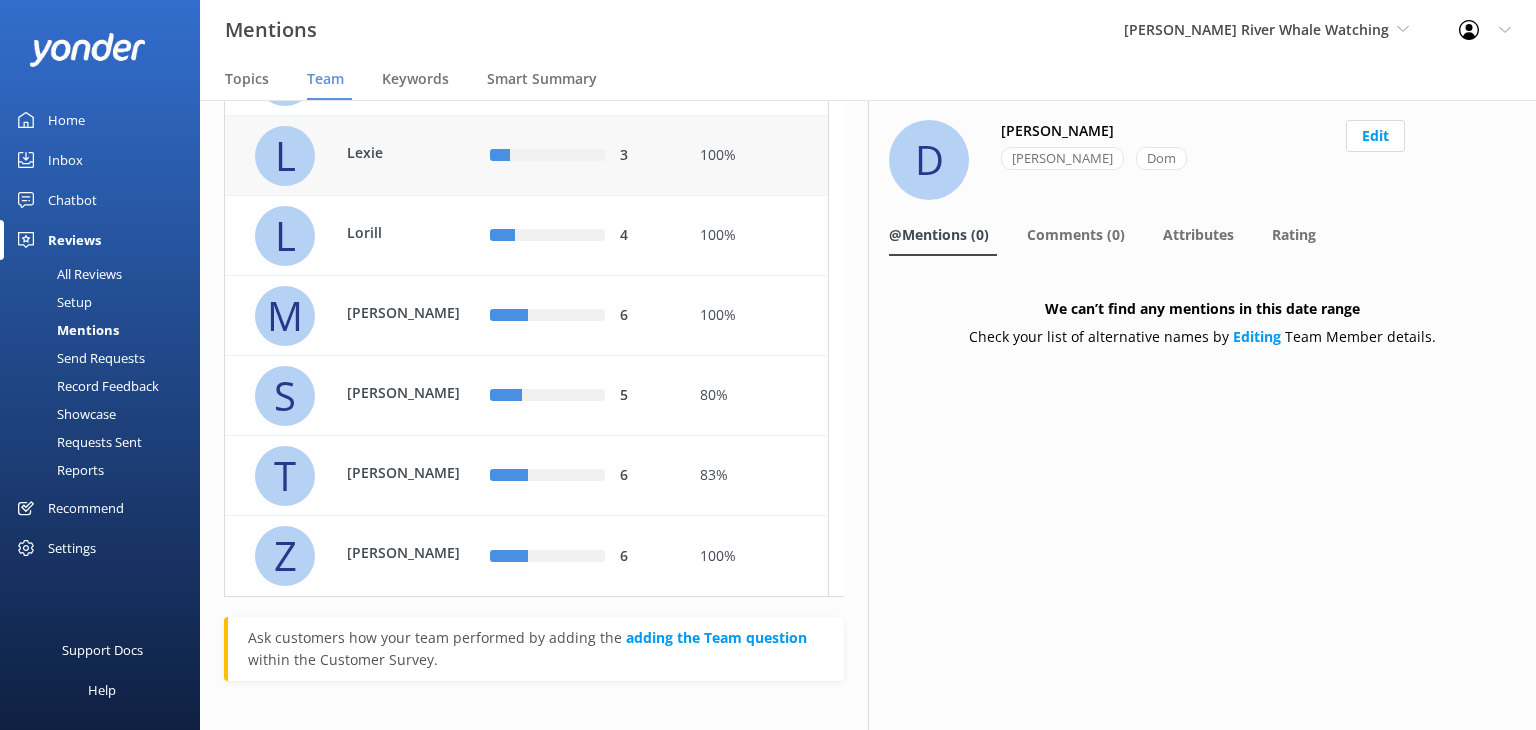 click on "L Lexie" at bounding box center (366, 156) 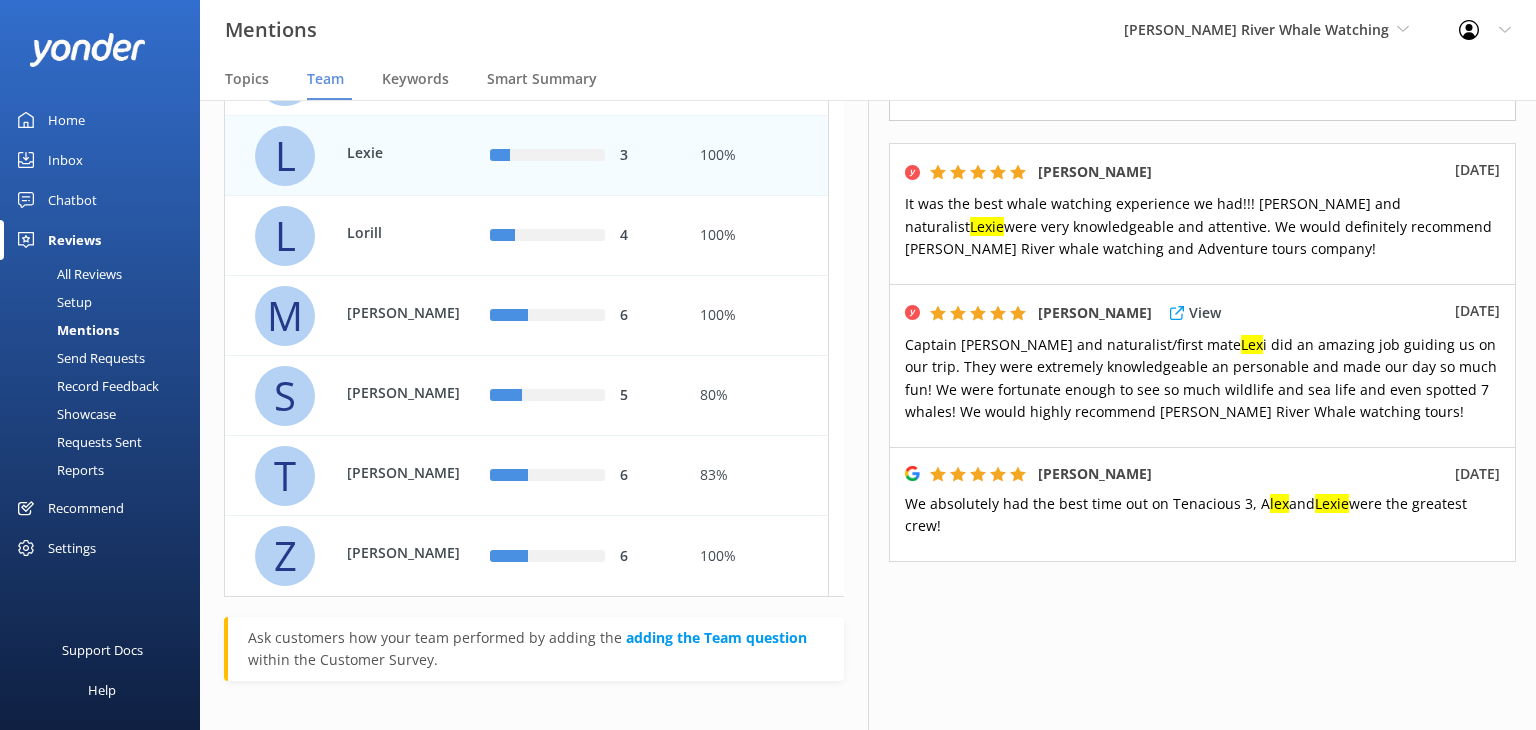 scroll, scrollTop: 274, scrollLeft: 0, axis: vertical 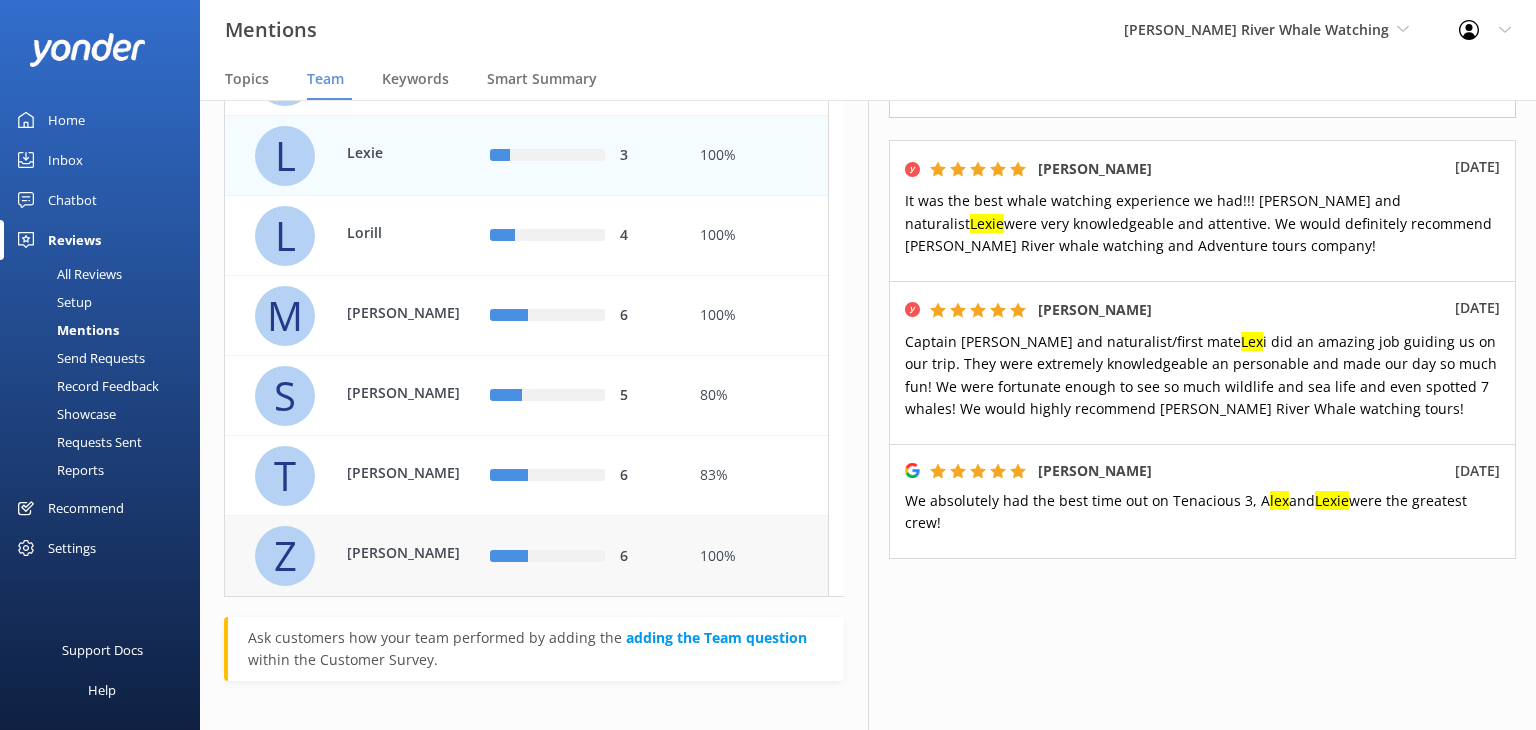 click on "[PERSON_NAME]" at bounding box center [412, 554] 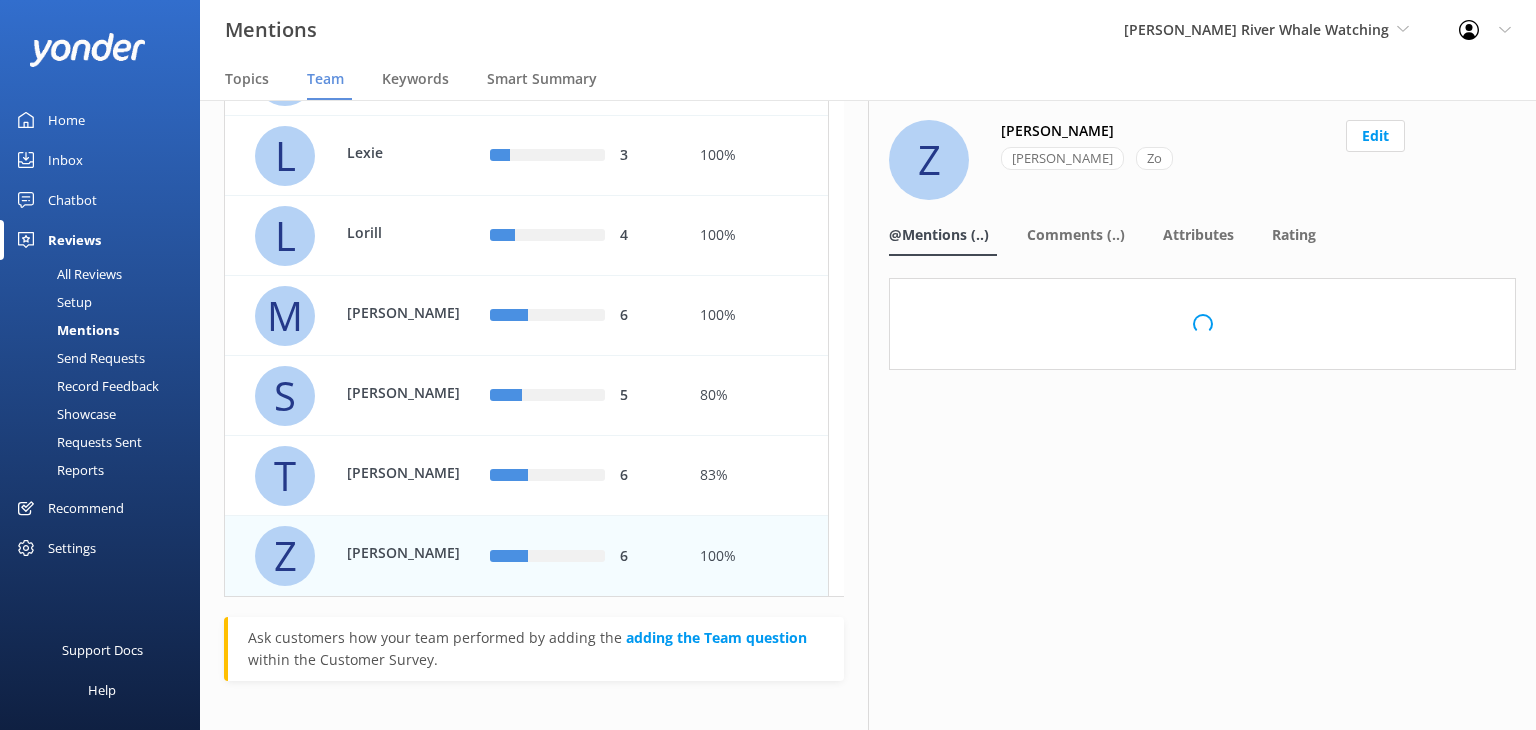 scroll, scrollTop: 0, scrollLeft: 0, axis: both 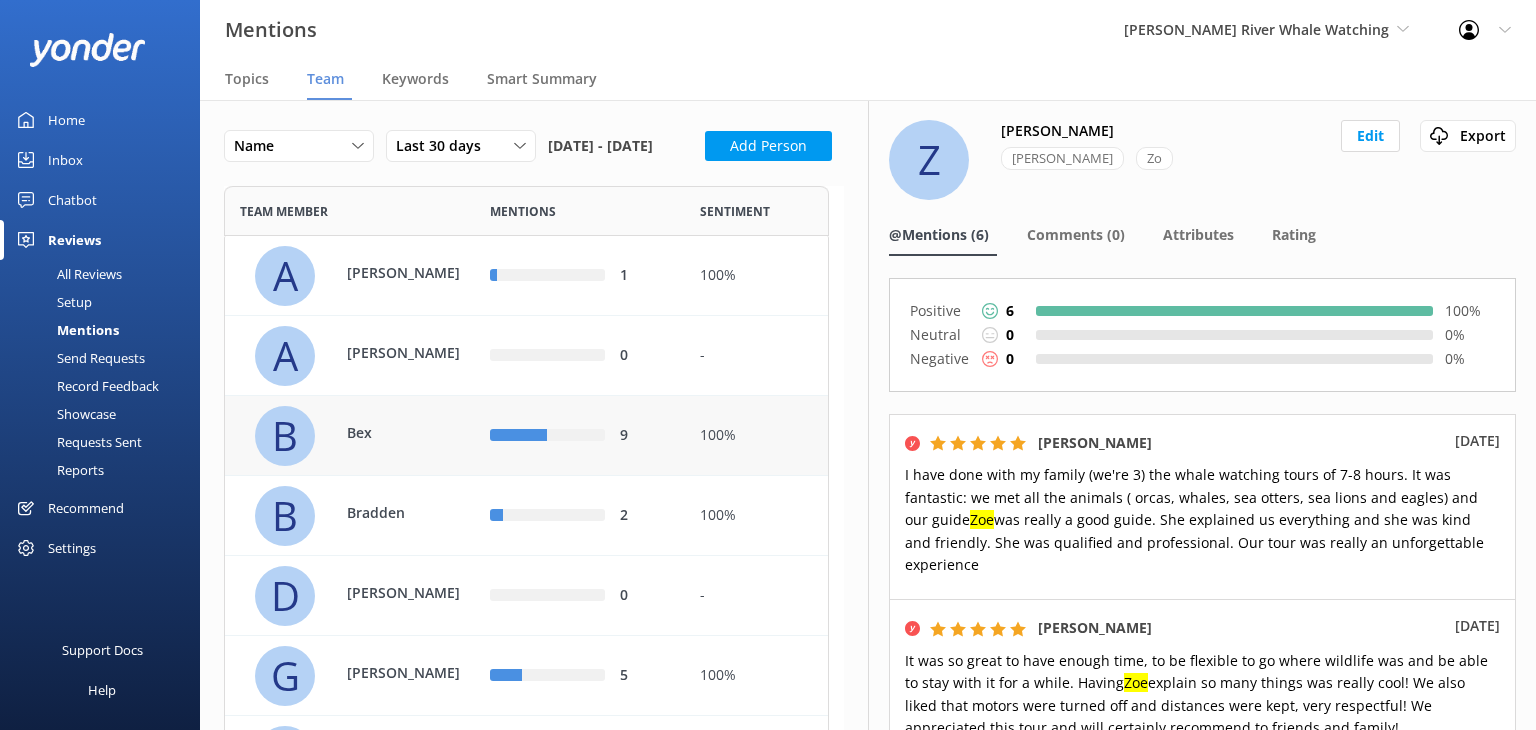 click on "Bex" at bounding box center [412, 433] 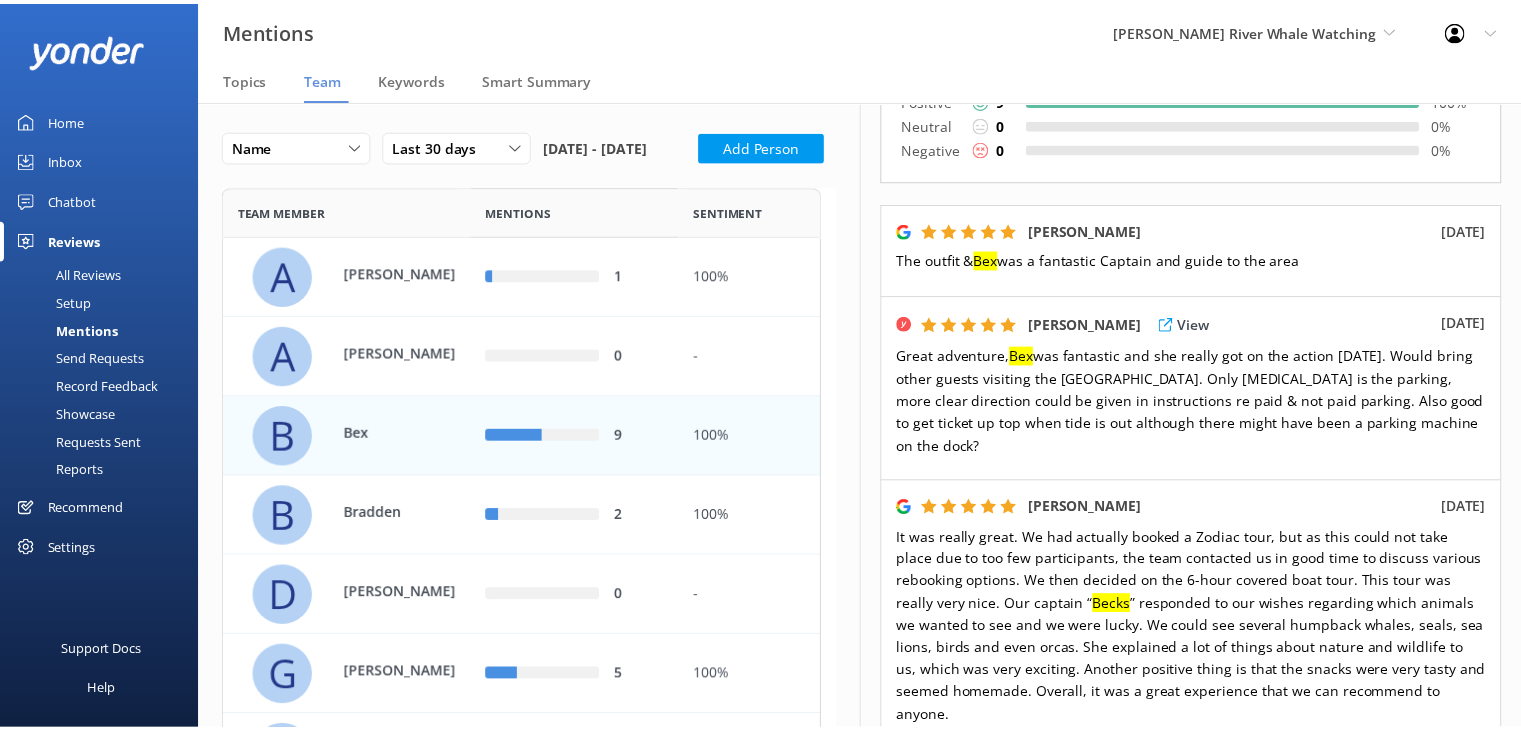 scroll, scrollTop: 300, scrollLeft: 0, axis: vertical 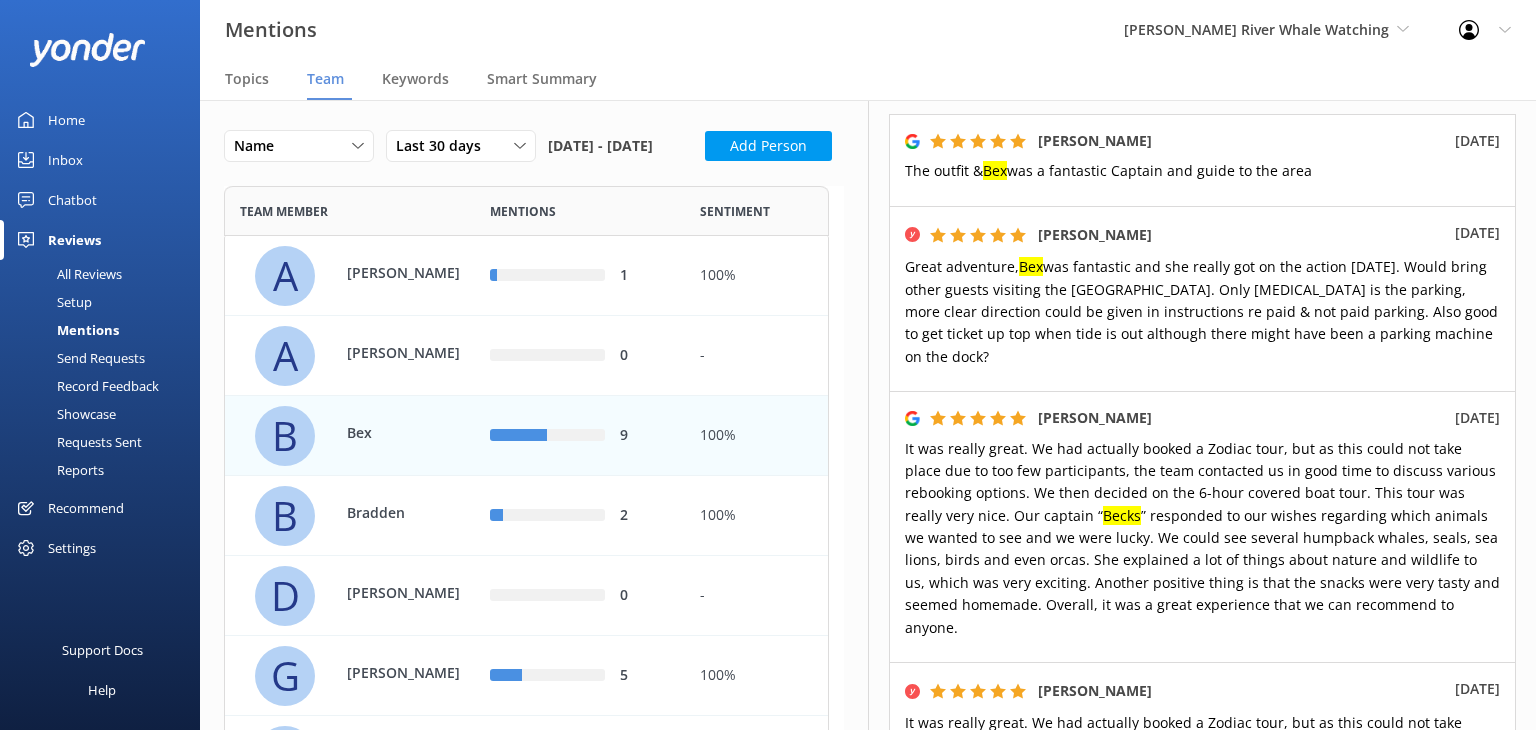 click on "Home" at bounding box center (66, 120) 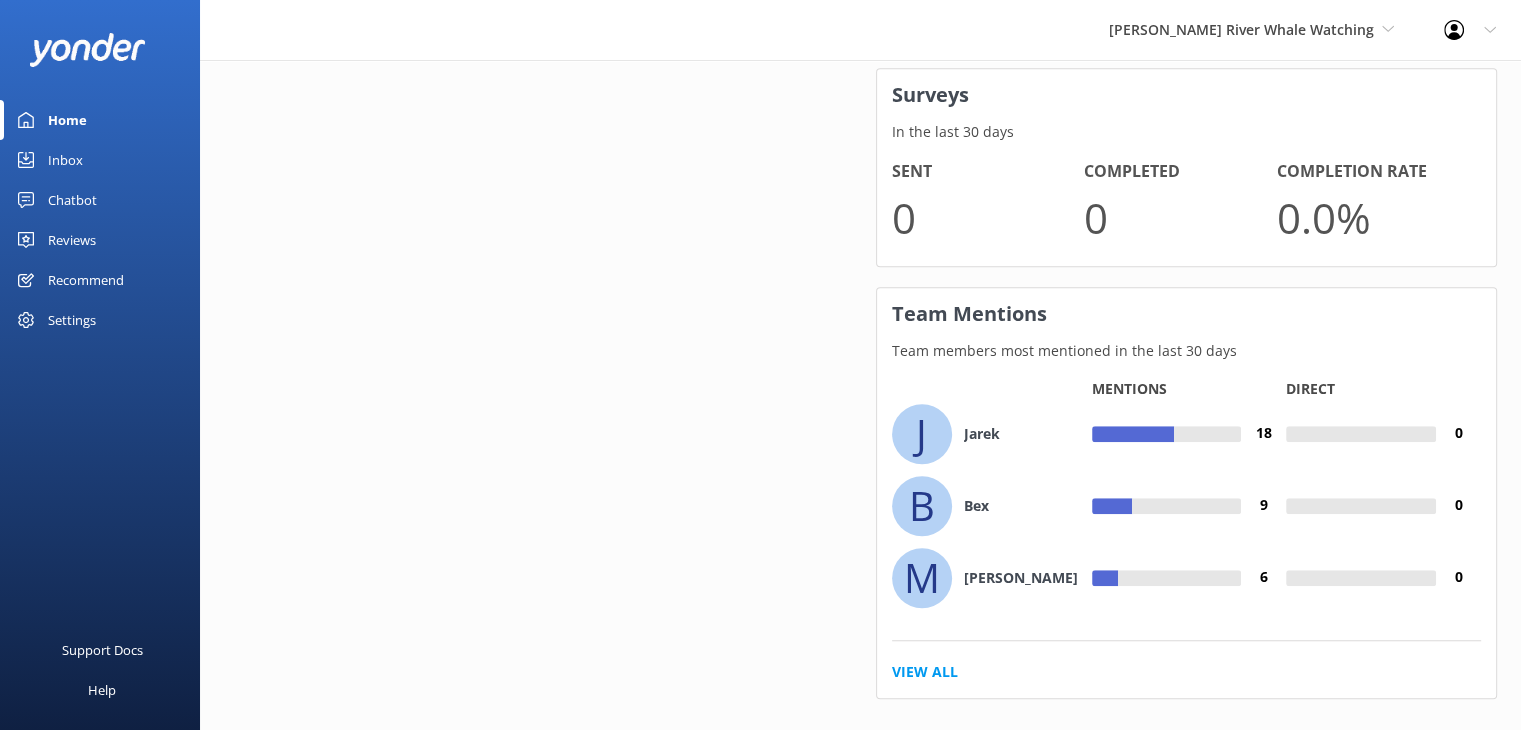 scroll, scrollTop: 1367, scrollLeft: 0, axis: vertical 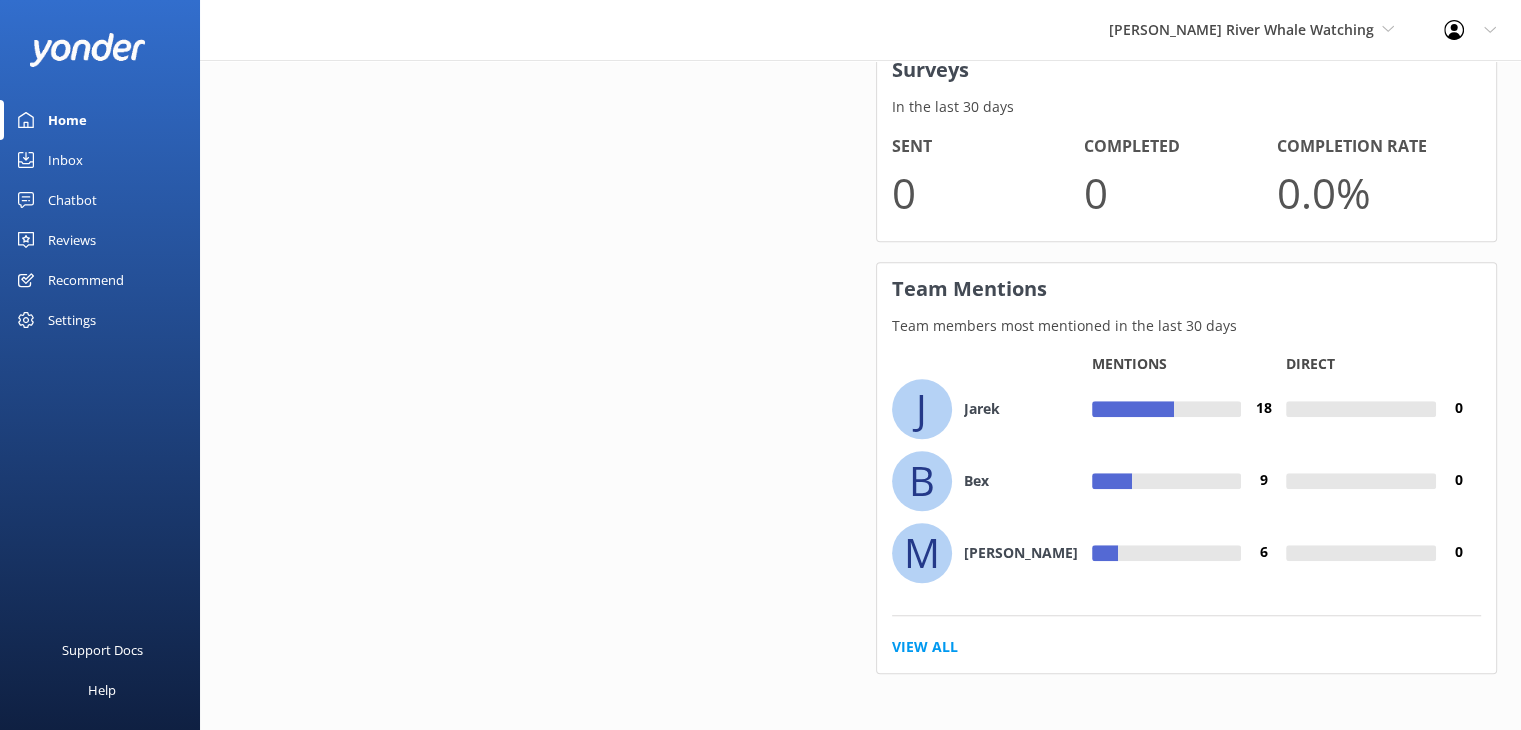click on "B" at bounding box center (922, 481) 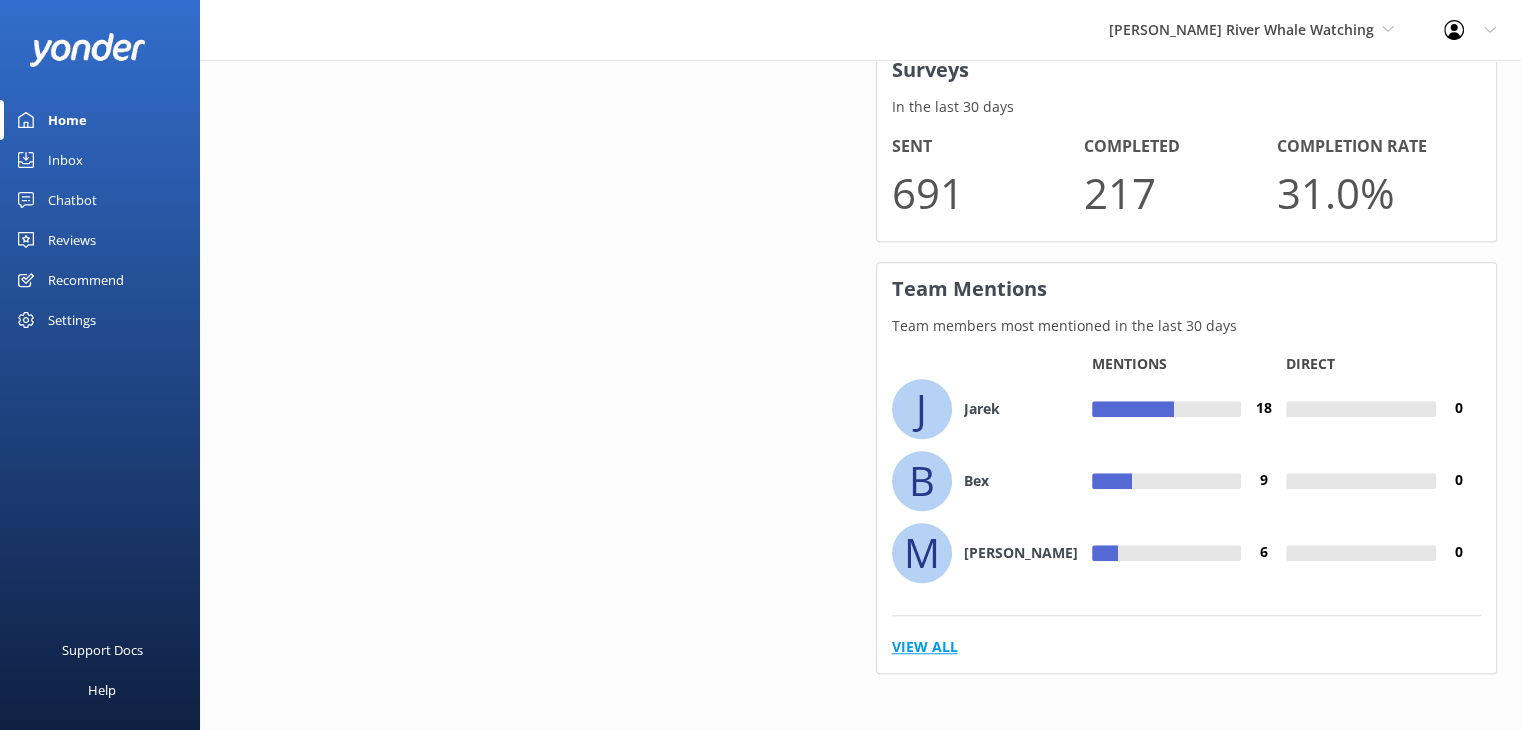 click on "View All" at bounding box center (925, 647) 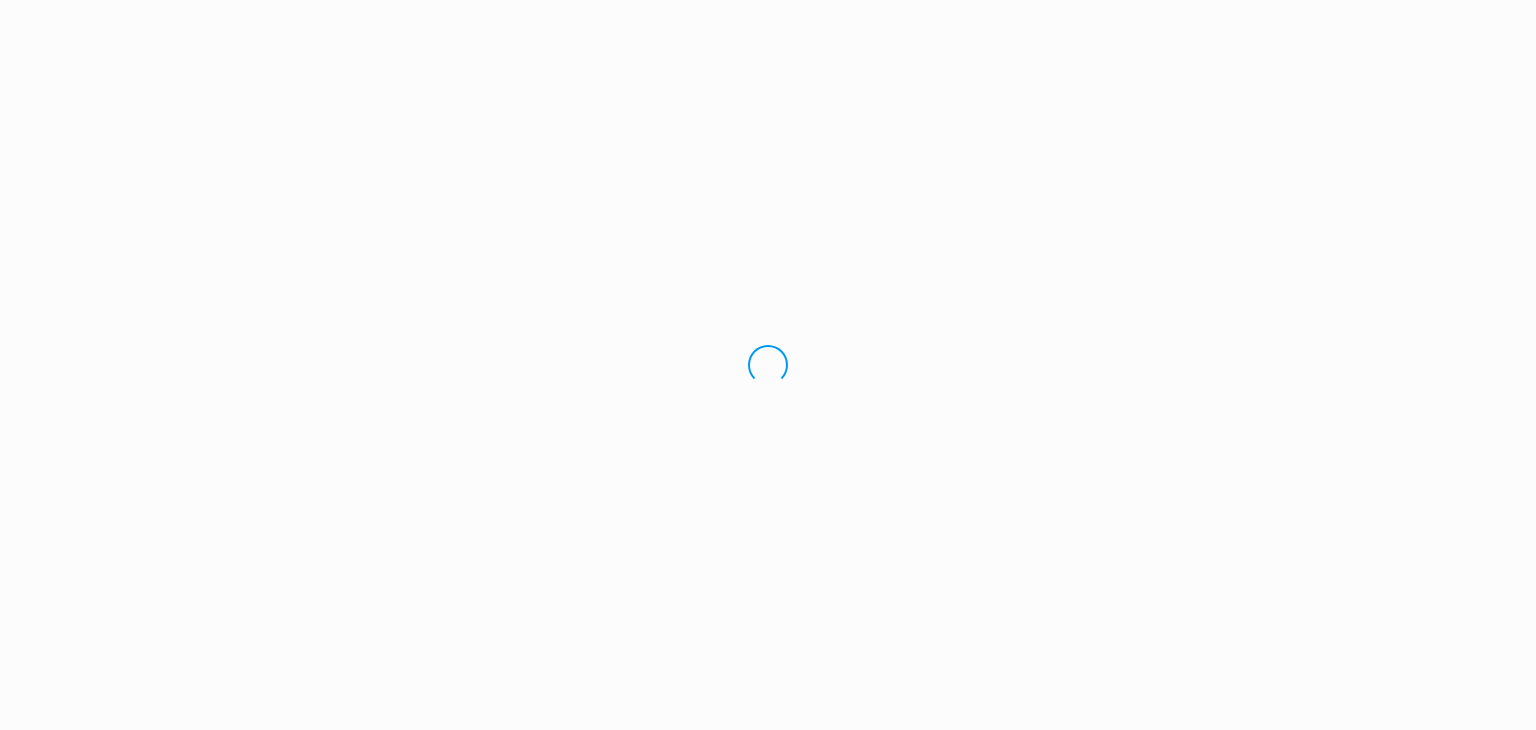scroll, scrollTop: 0, scrollLeft: 0, axis: both 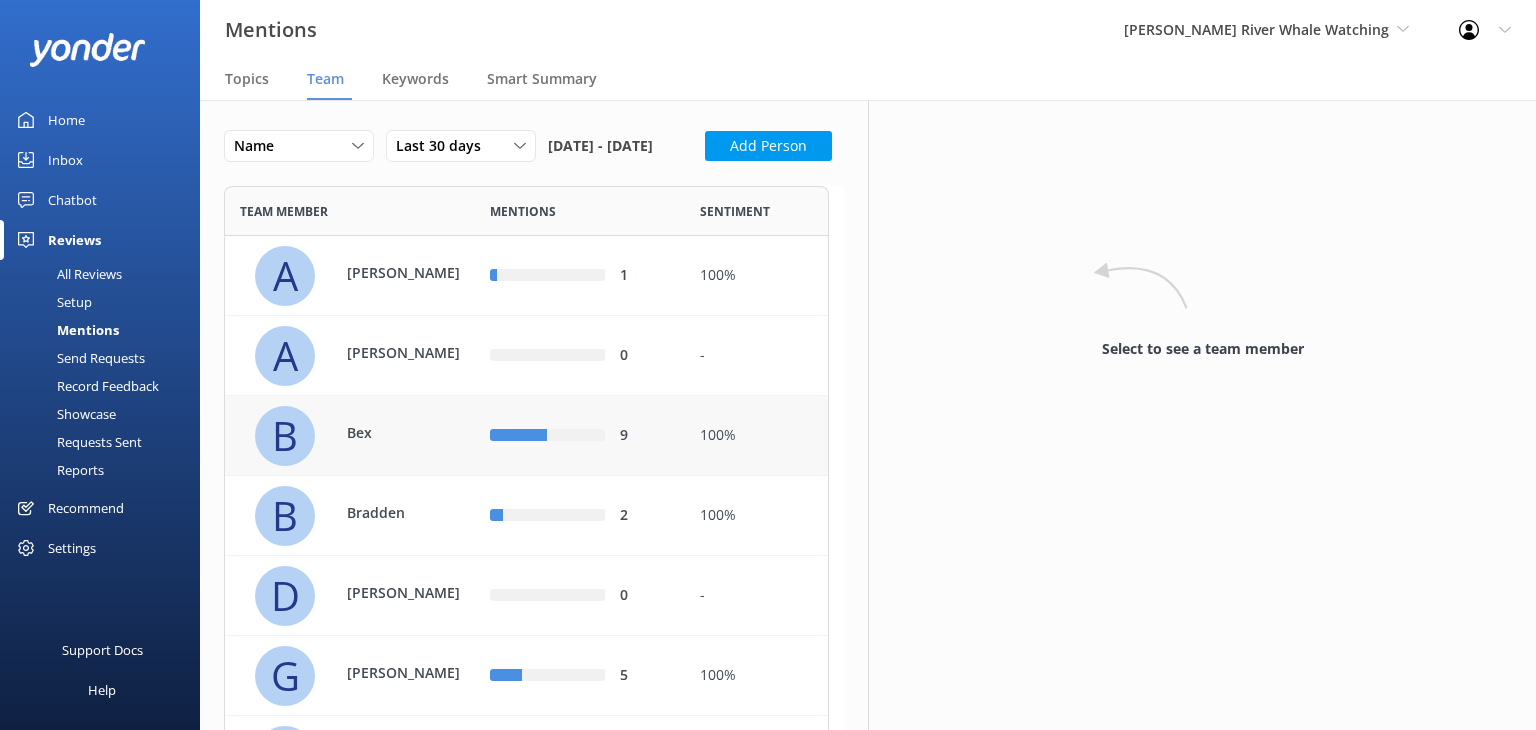 click on "B Bex" at bounding box center [366, 436] 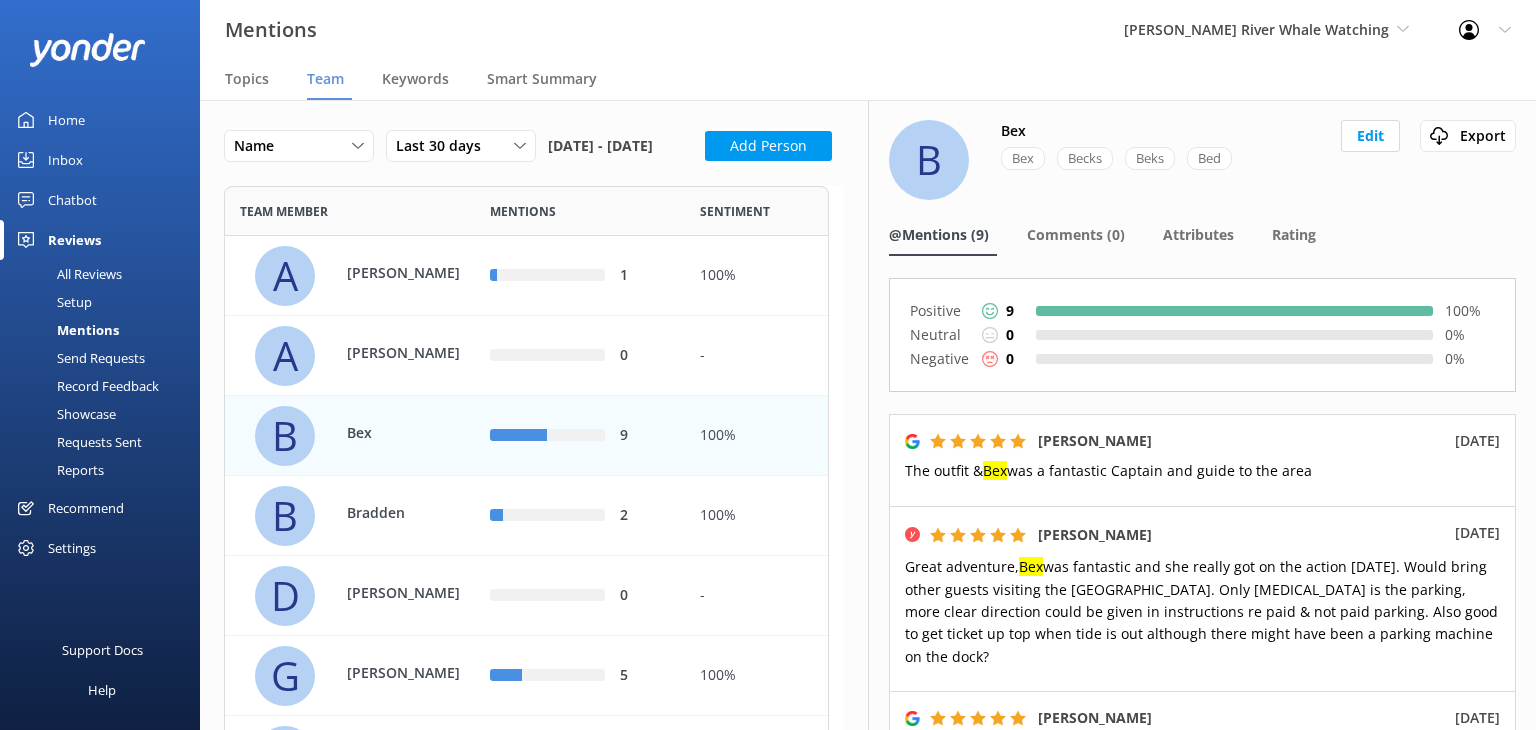 click on "Home" at bounding box center [66, 120] 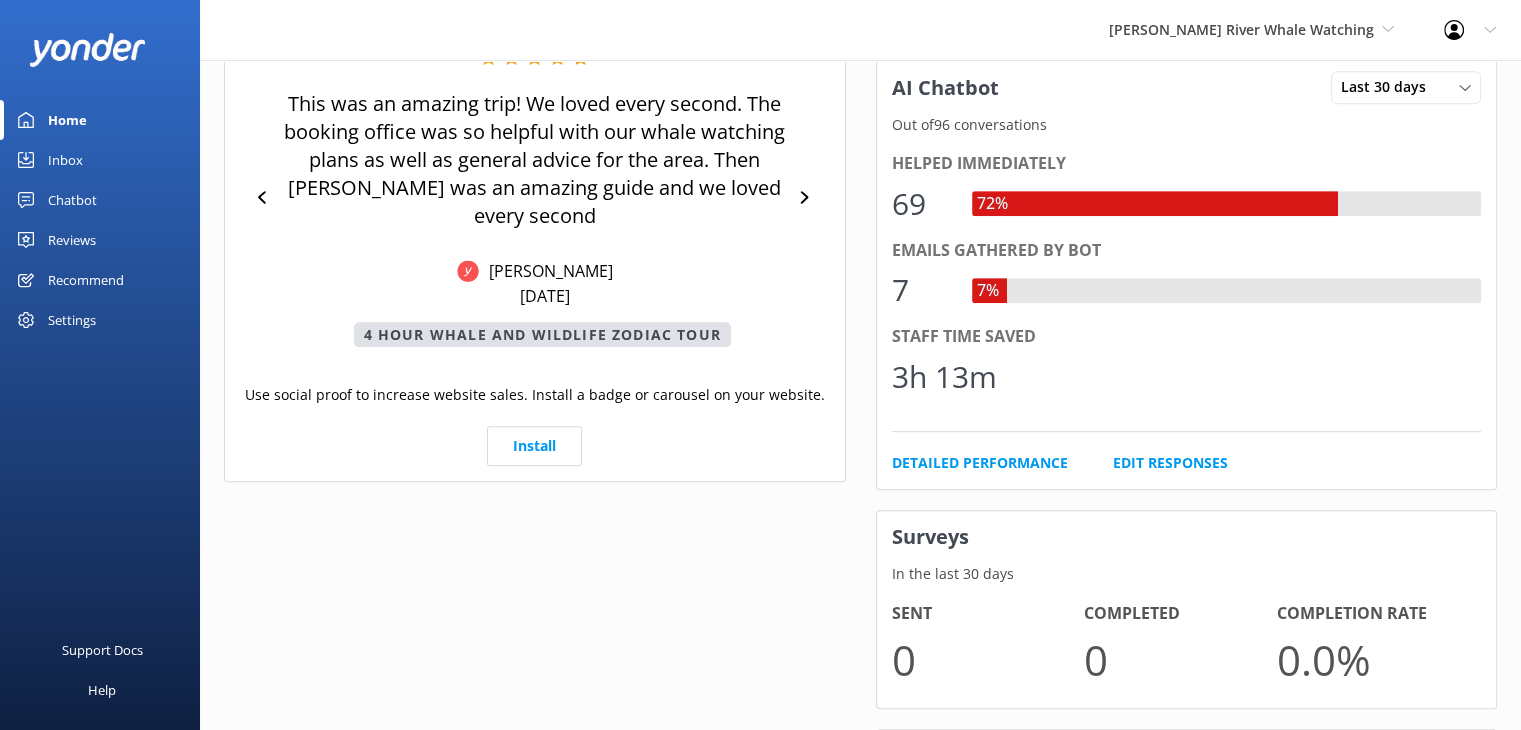 scroll, scrollTop: 0, scrollLeft: 0, axis: both 